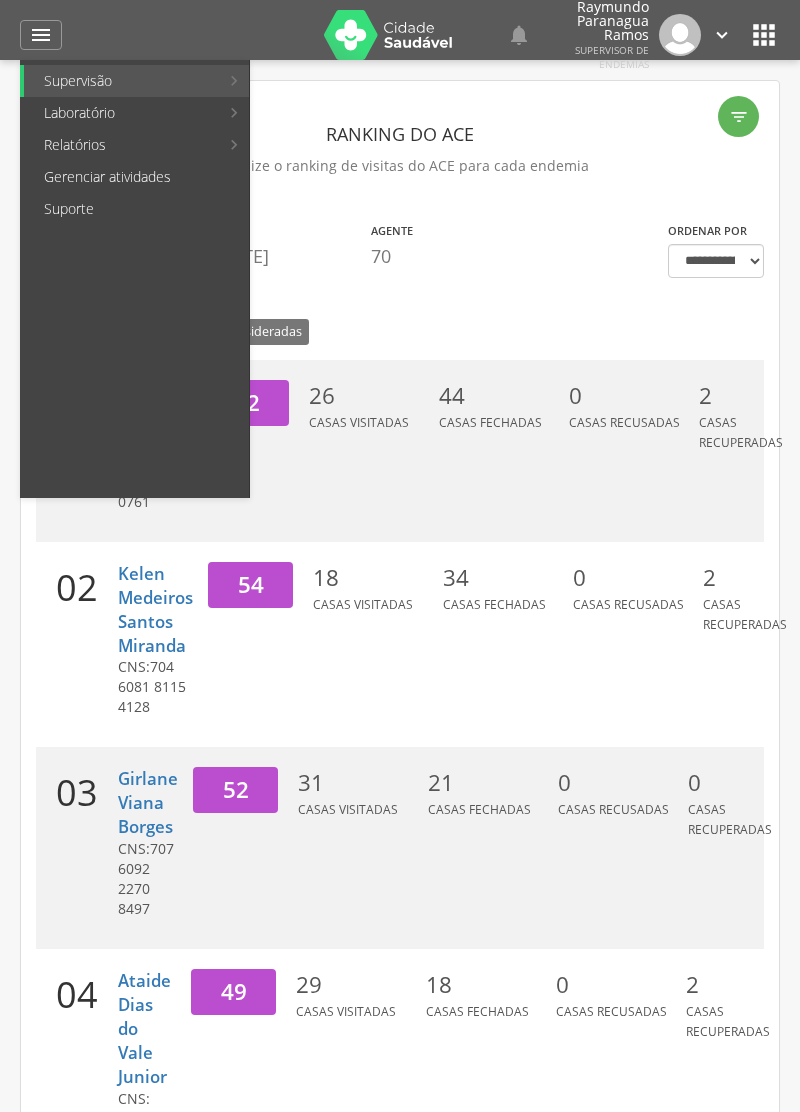 click on "Leishmaniose" at bounding box center [370, 113] 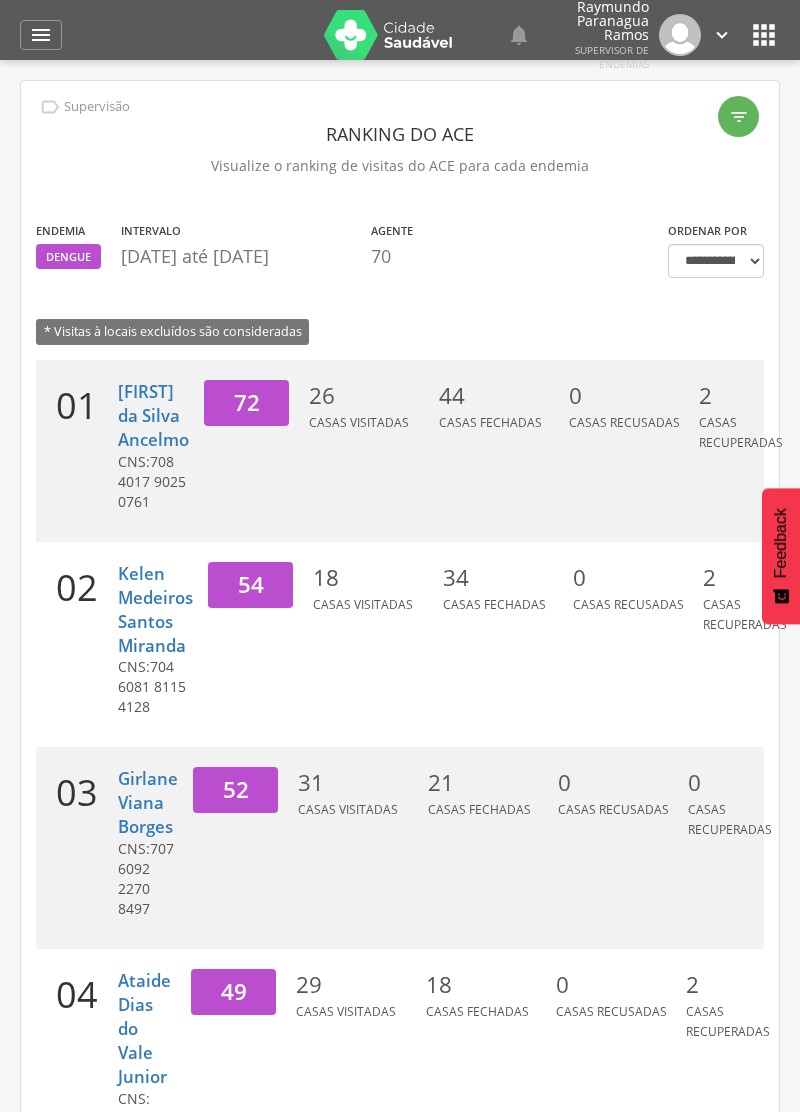 scroll, scrollTop: 0, scrollLeft: 0, axis: both 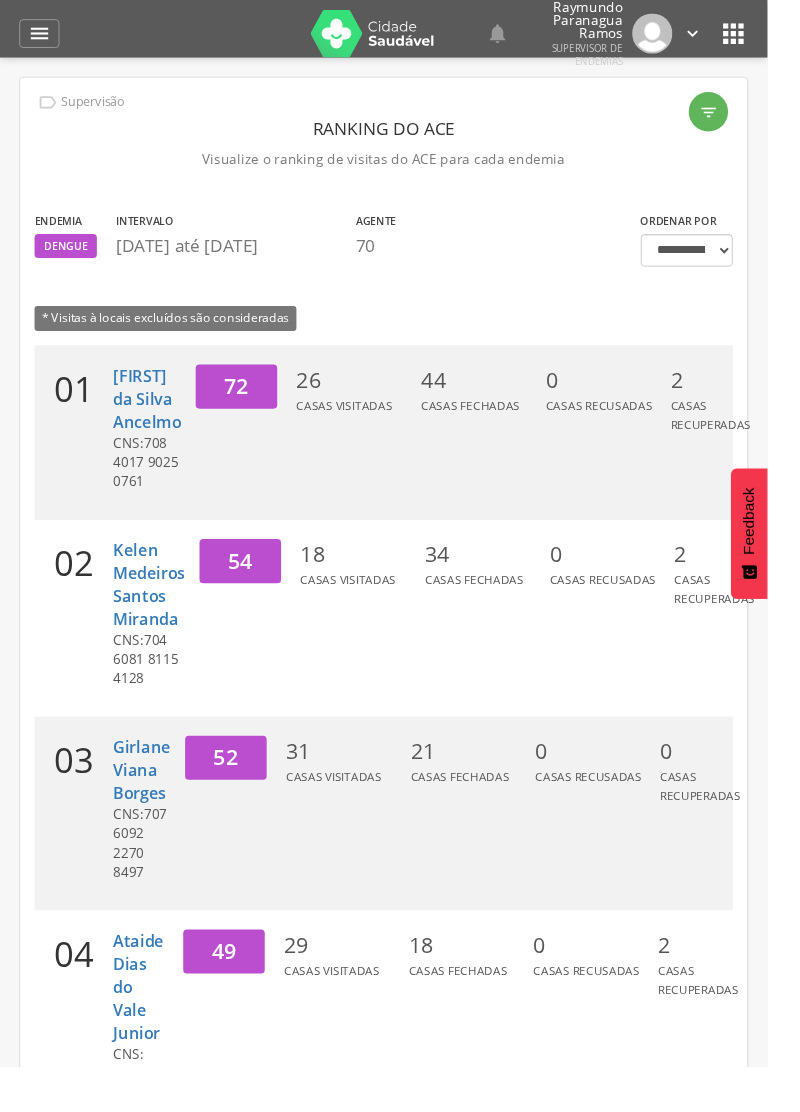 type on "**********" 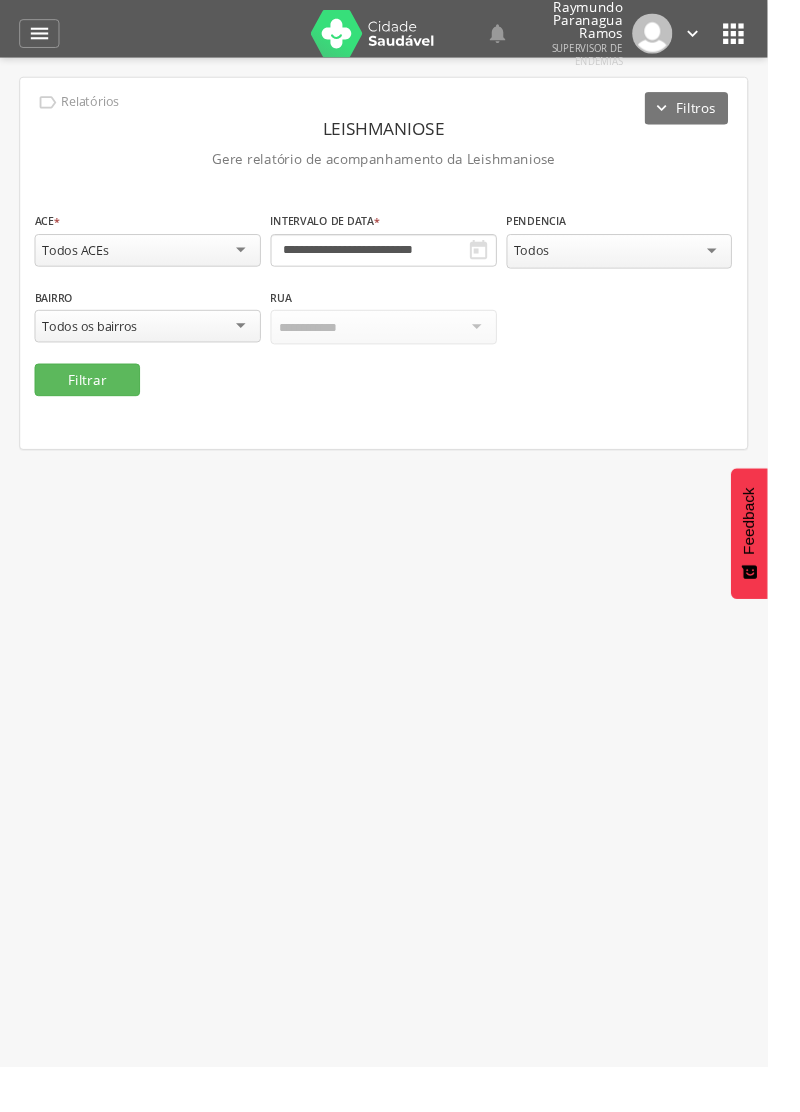 click on "Todos os bairros" at bounding box center [93, 340] 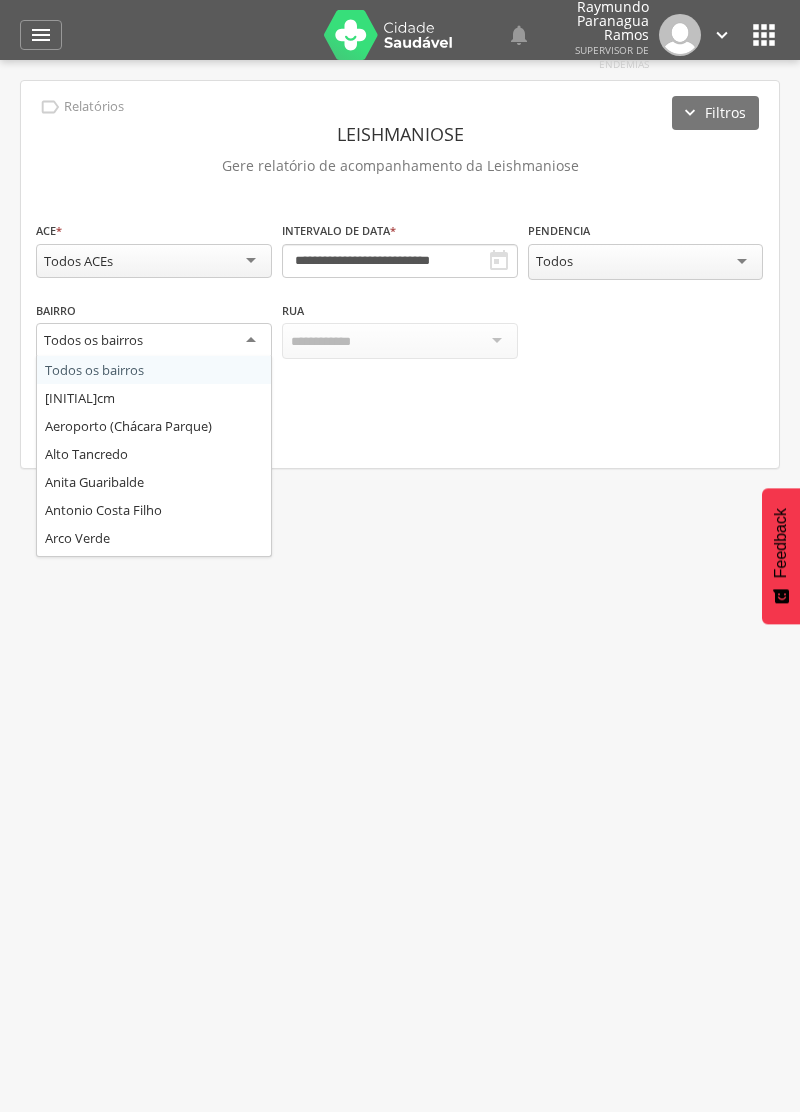 type on "*" 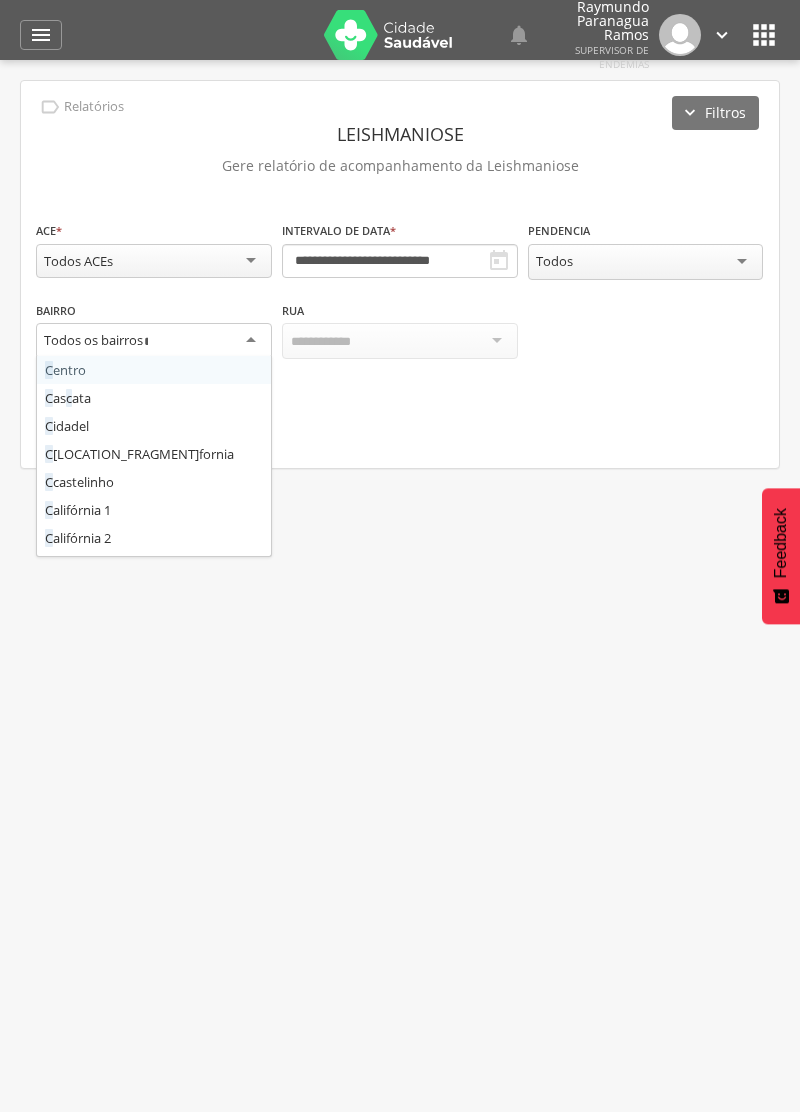 scroll, scrollTop: 0, scrollLeft: 4, axis: horizontal 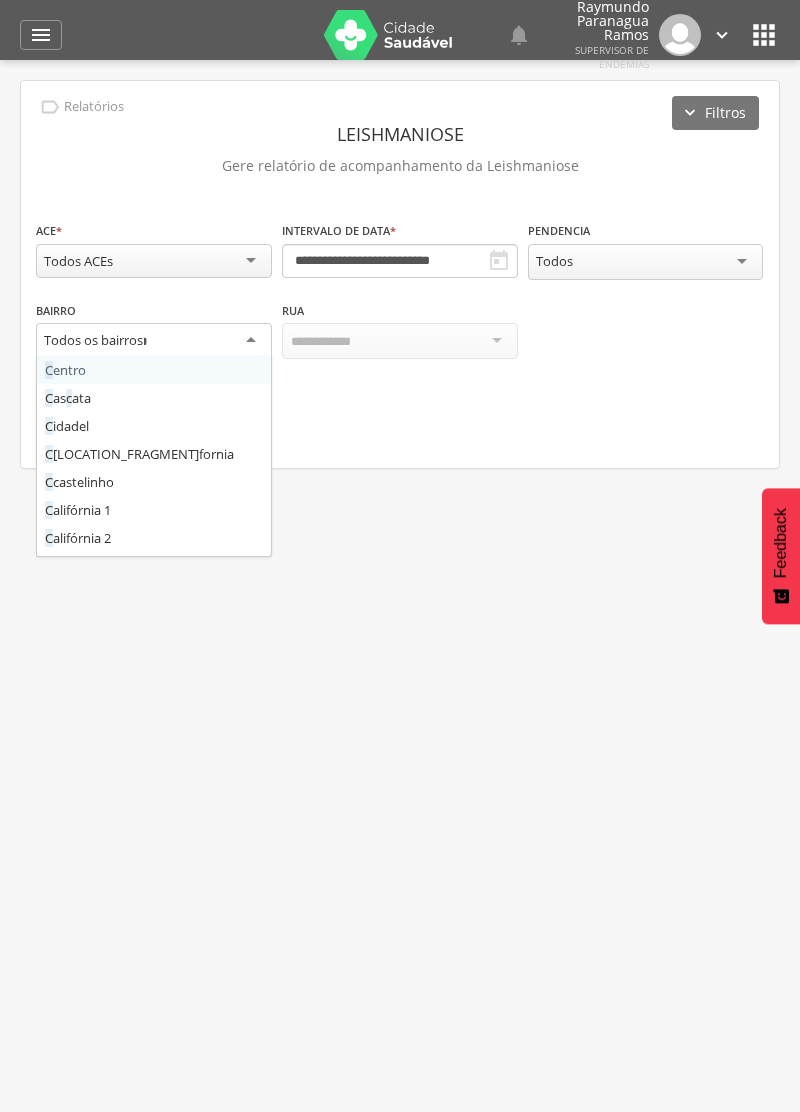 click on "**********" at bounding box center [400, 316] 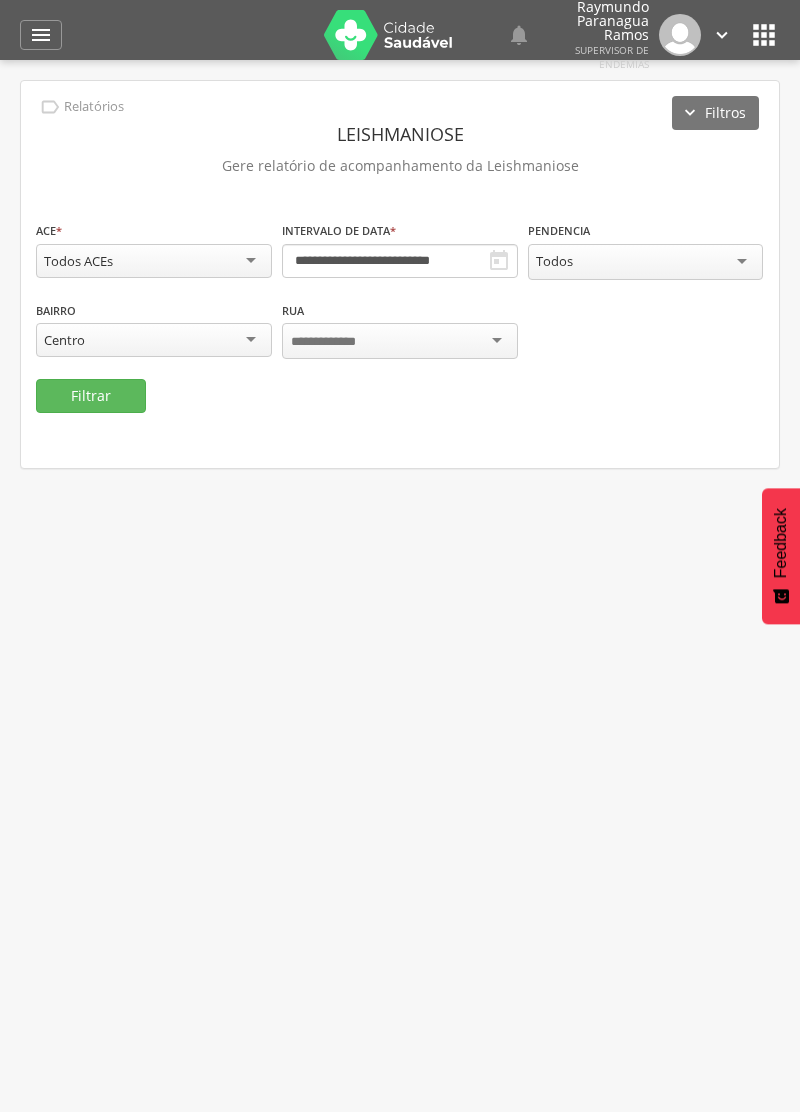 type 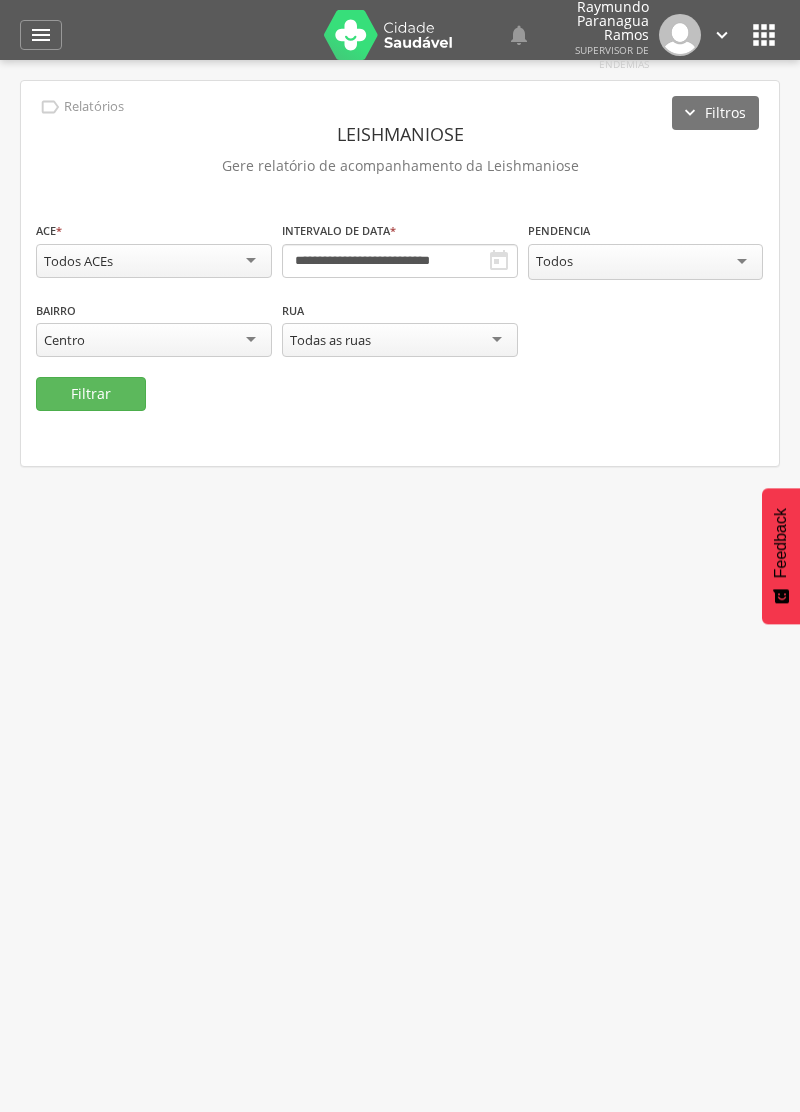 scroll, scrollTop: 0, scrollLeft: 0, axis: both 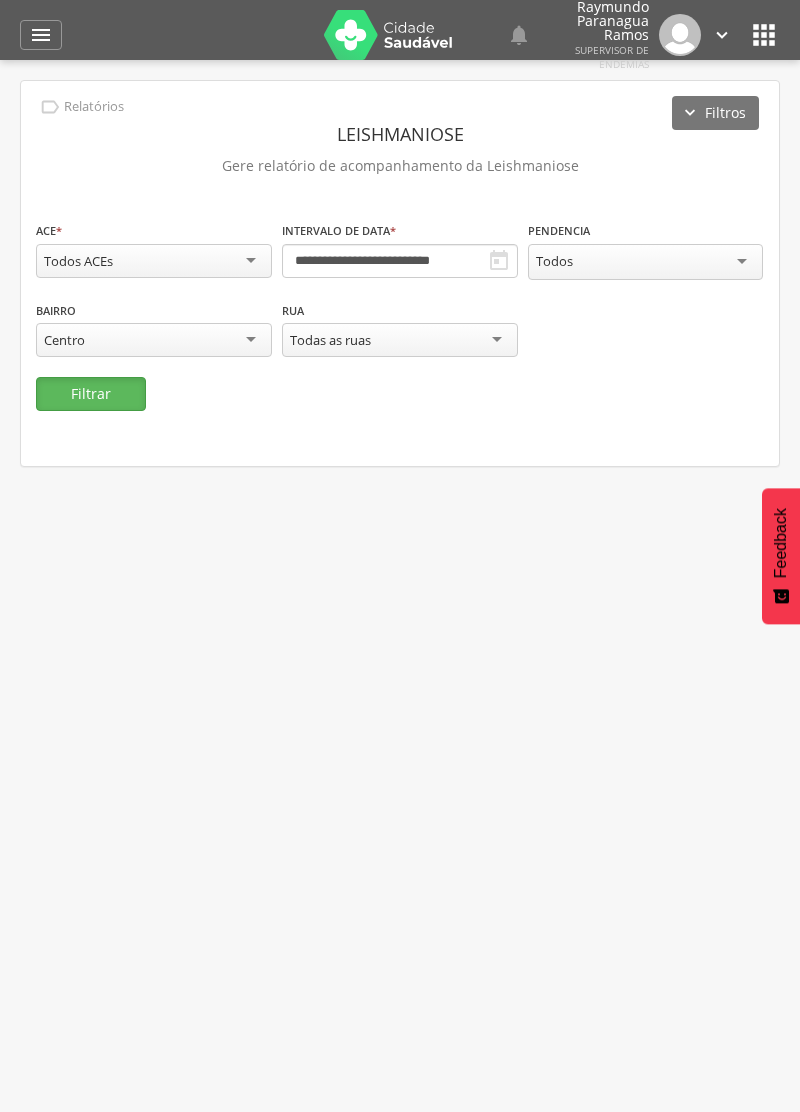 click on "Filtrar" at bounding box center (91, 394) 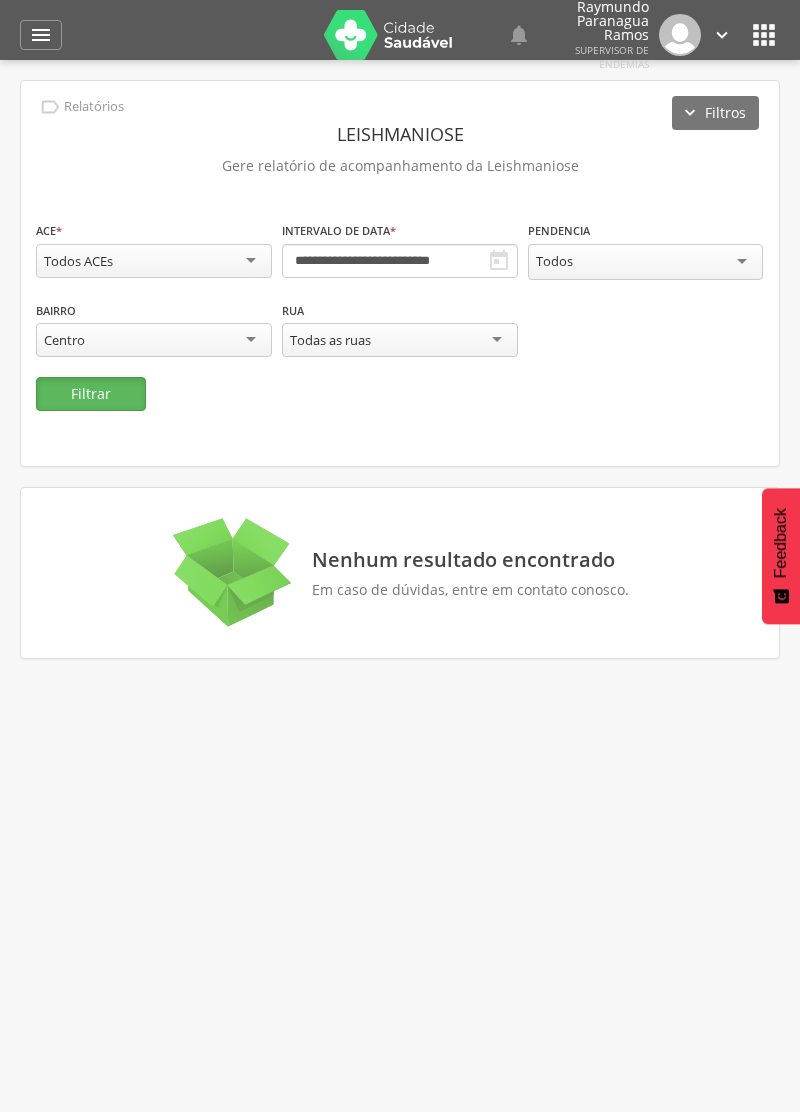 click on "Filtrar" at bounding box center (91, 394) 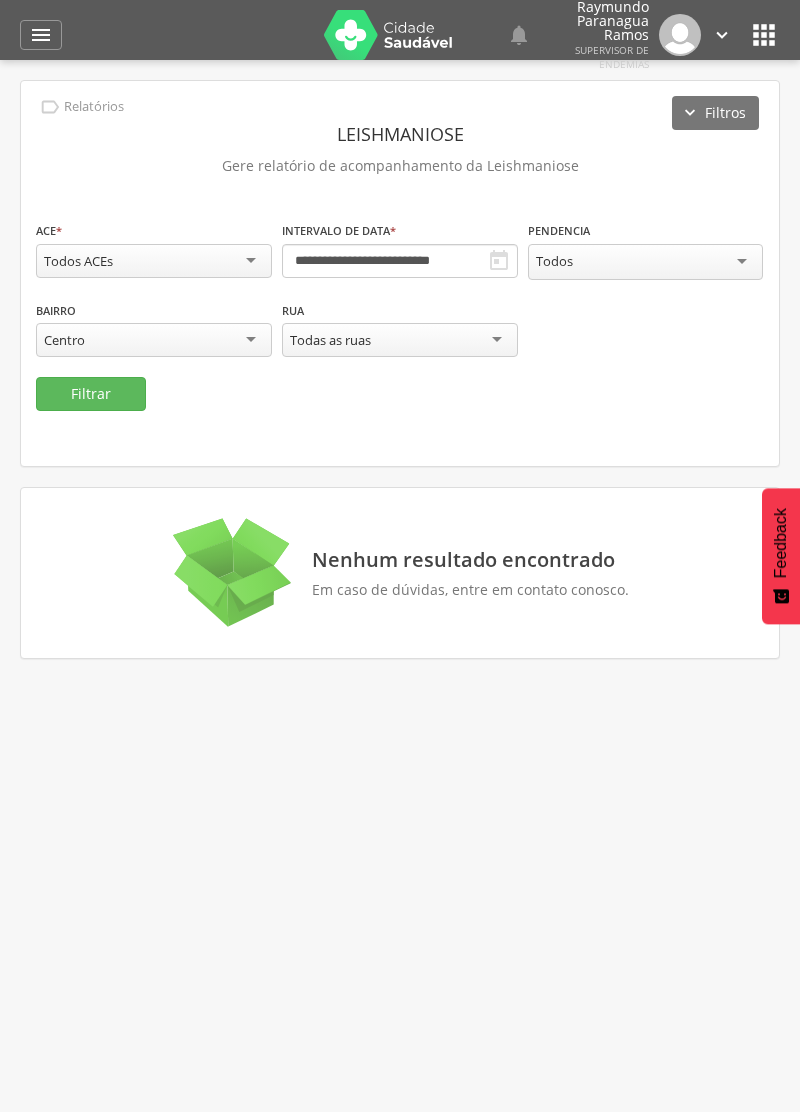 click on "" at bounding box center [499, 261] 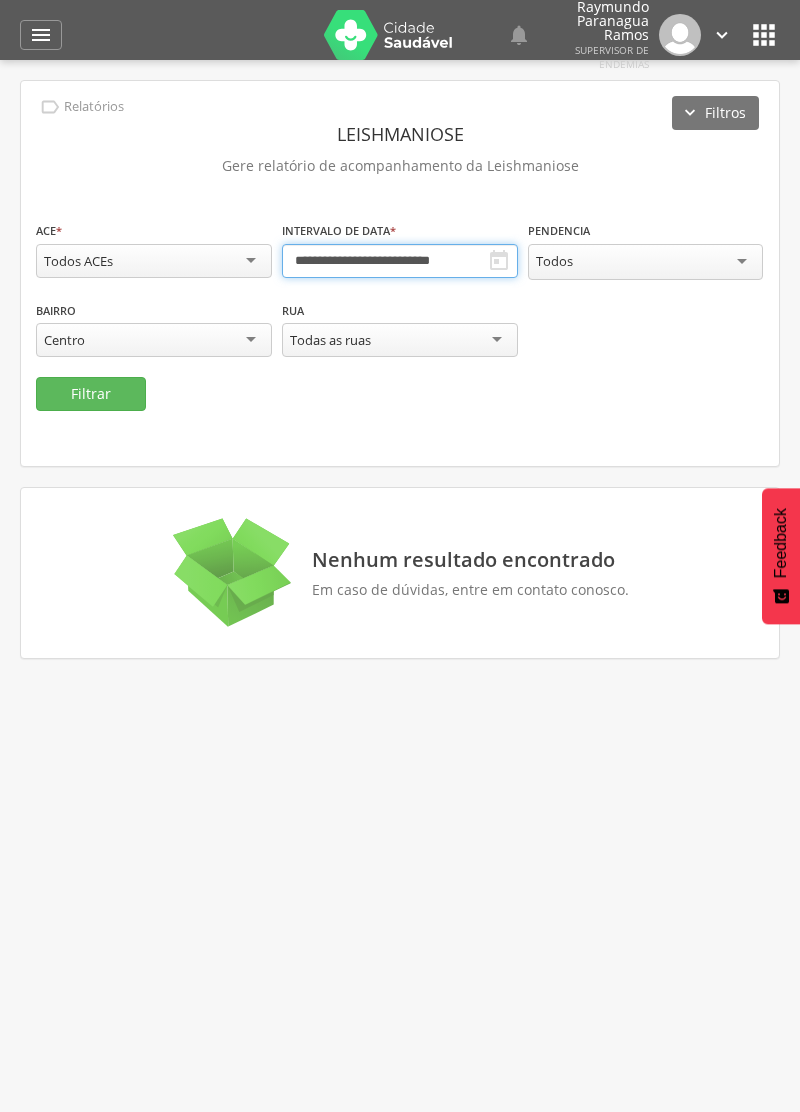 click on "
Supervisão
Ranking
Aplicativo desatualizado
Última sincronização
Mapa de endemias
Acompanhamento PNCD
Laboratório
Análise dos tubitos
Análise de amostras
Relatórios
Resumo do trabalho de campo
Leishmaniose
Esquistossomose
Chagas
Animais Sinantrópicos
Reconhecimento geográfico
Gerenciar atividades
Suporte


Lorem ipsum dolor  sit amet,  sed do eiusmod  tempor incididunt ut labore et dolore magna aliqua. Lorem ipsum dolor sit amet... 1 min

Lorem ipsum dolor  sit amet,  sed do eiusmod  tempor incididunt ut labore et dolore magna aliqua." at bounding box center (400, 556) 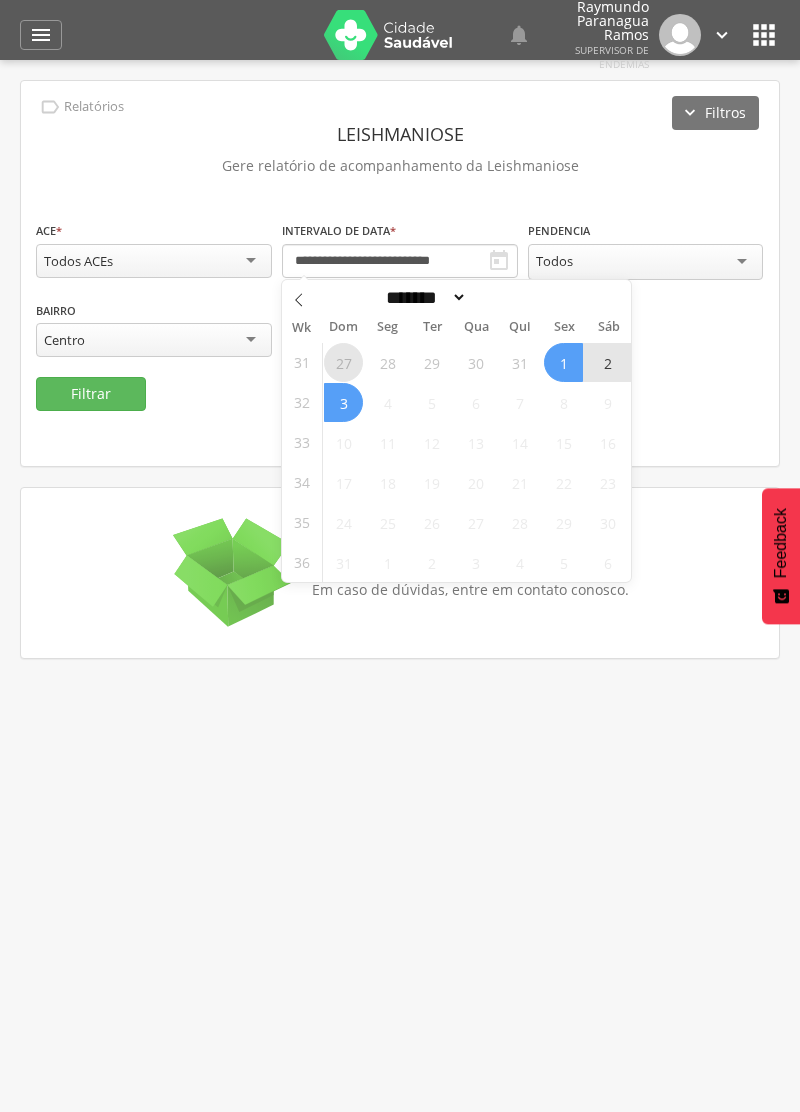 click on "27" at bounding box center [343, 362] 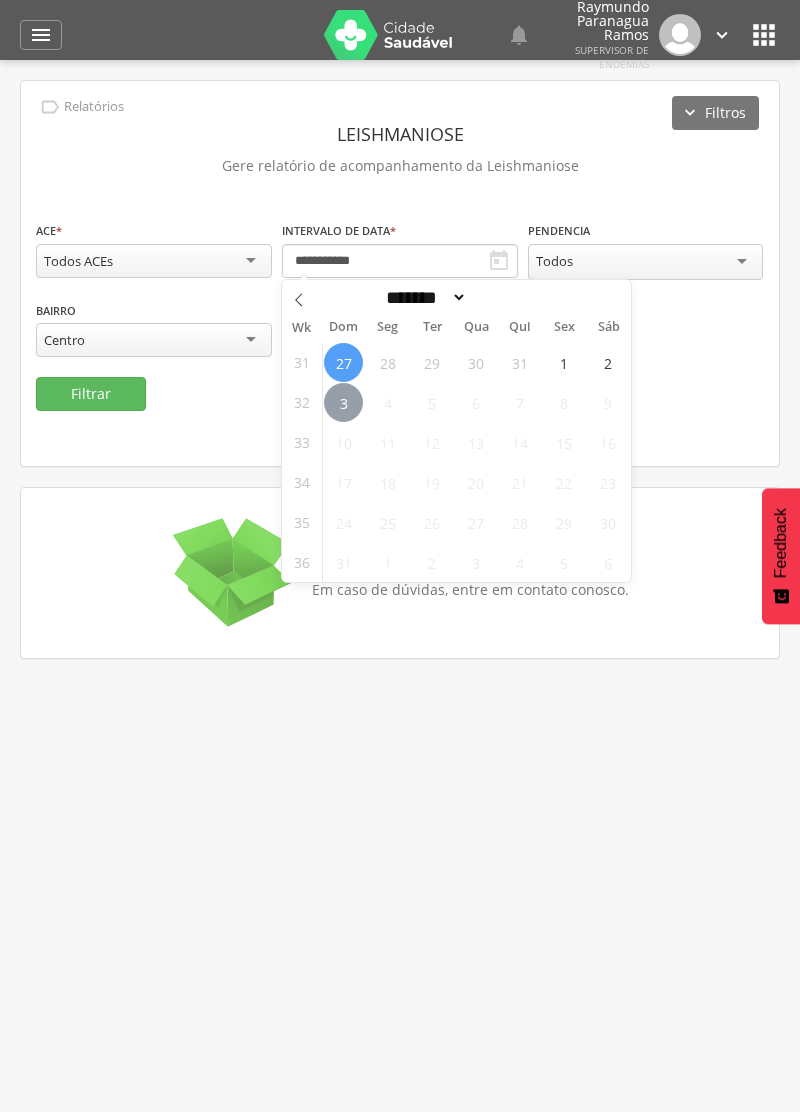 click on "3" at bounding box center [343, 402] 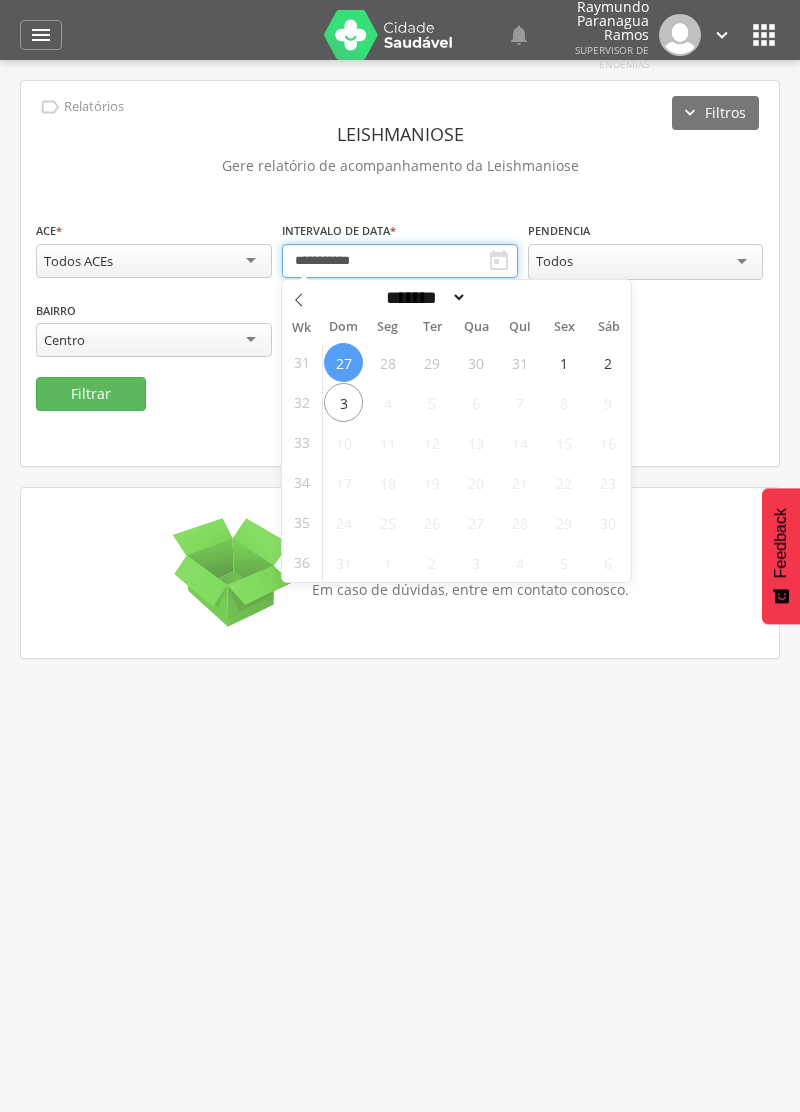 type on "**********" 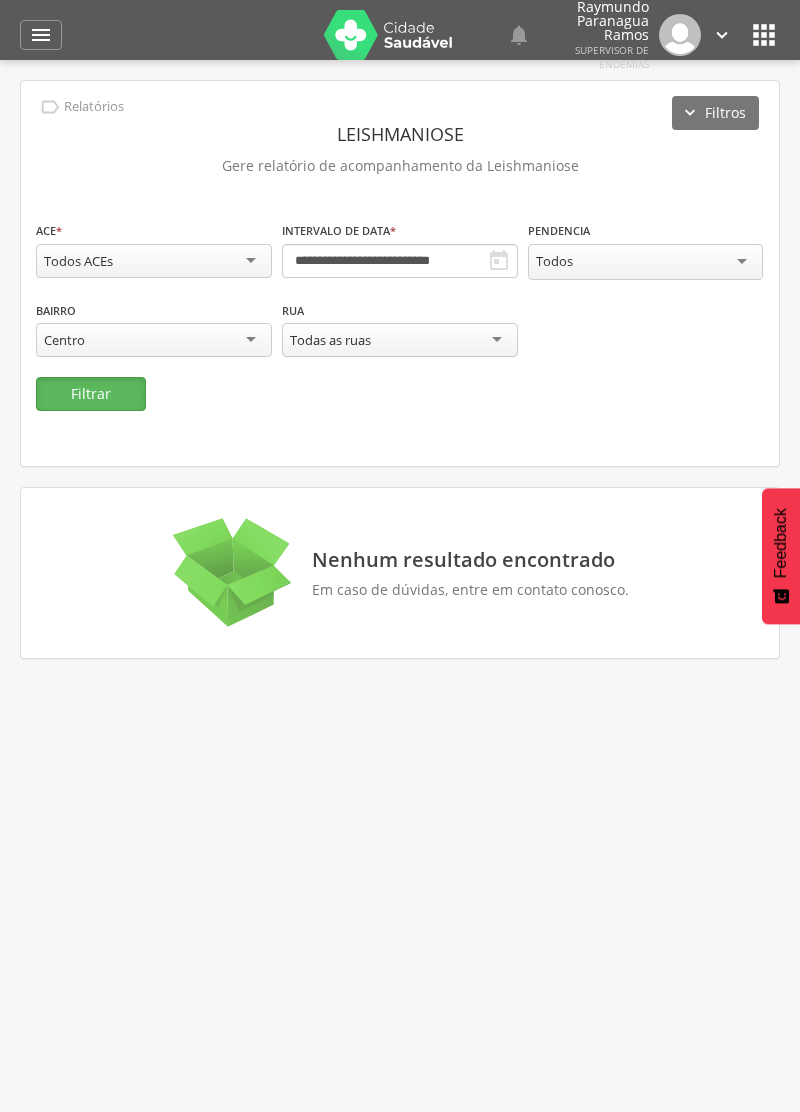 click on "Filtrar" at bounding box center [91, 394] 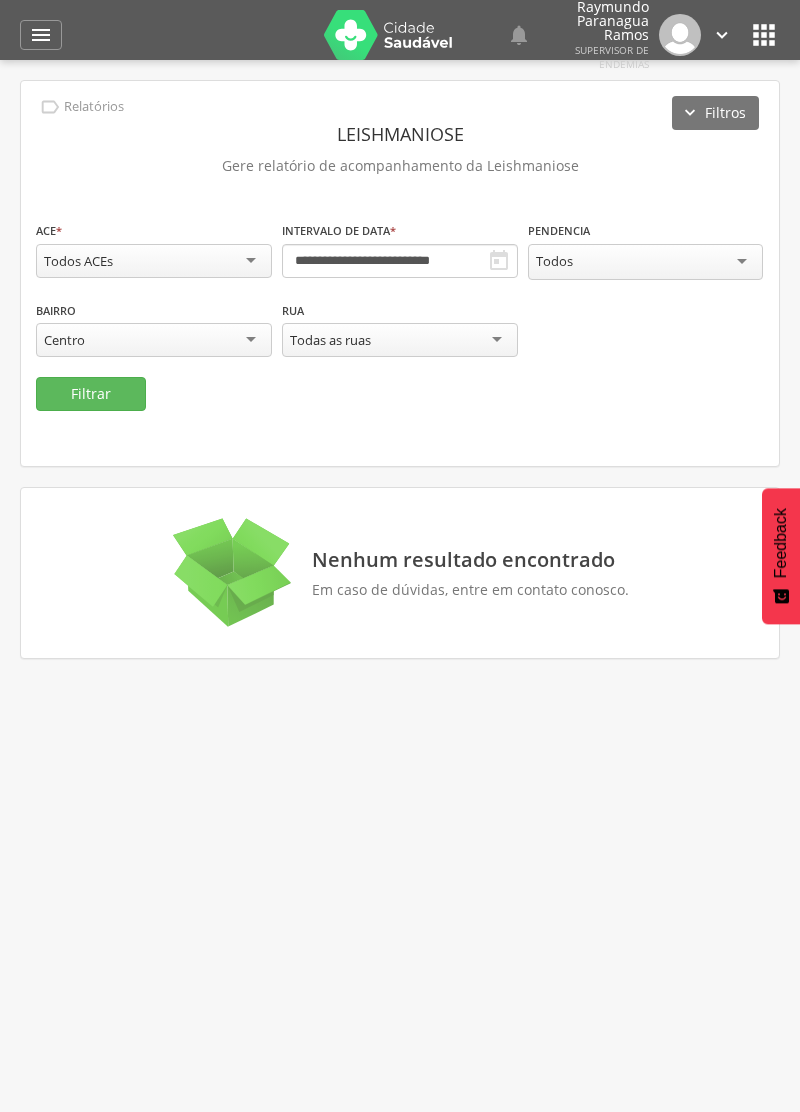 click on "Filtros" at bounding box center [715, 113] 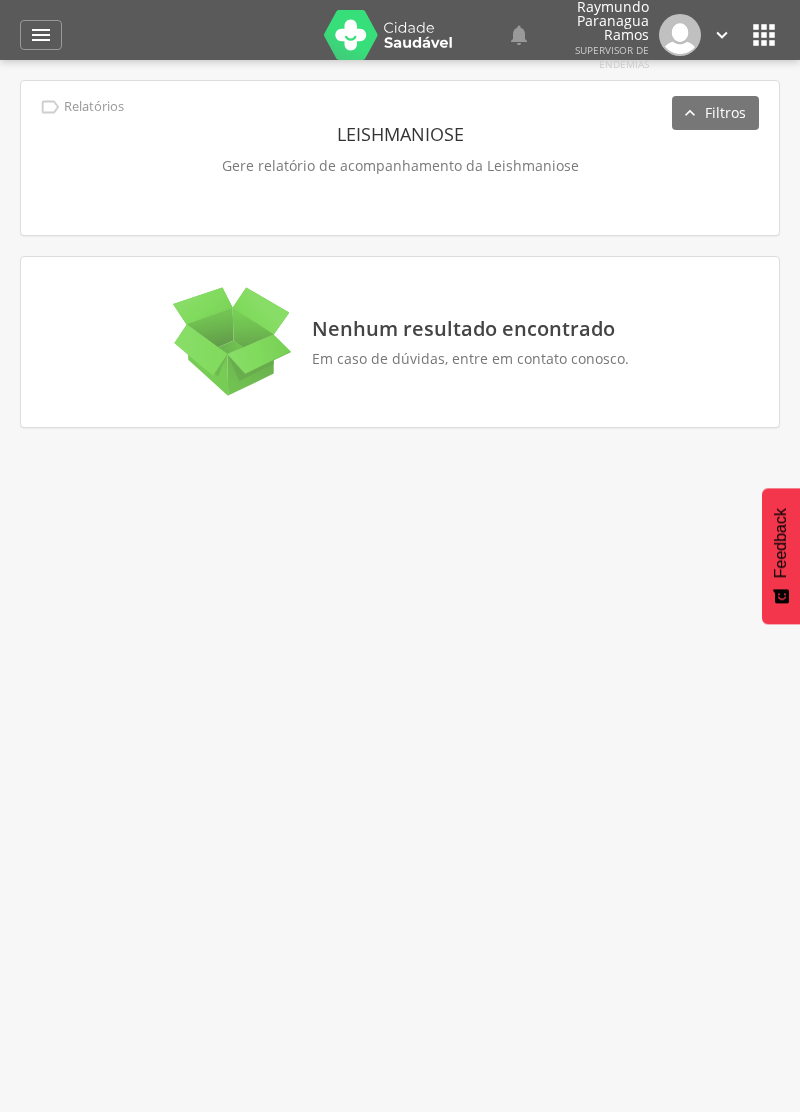 click on "" at bounding box center (41, 35) 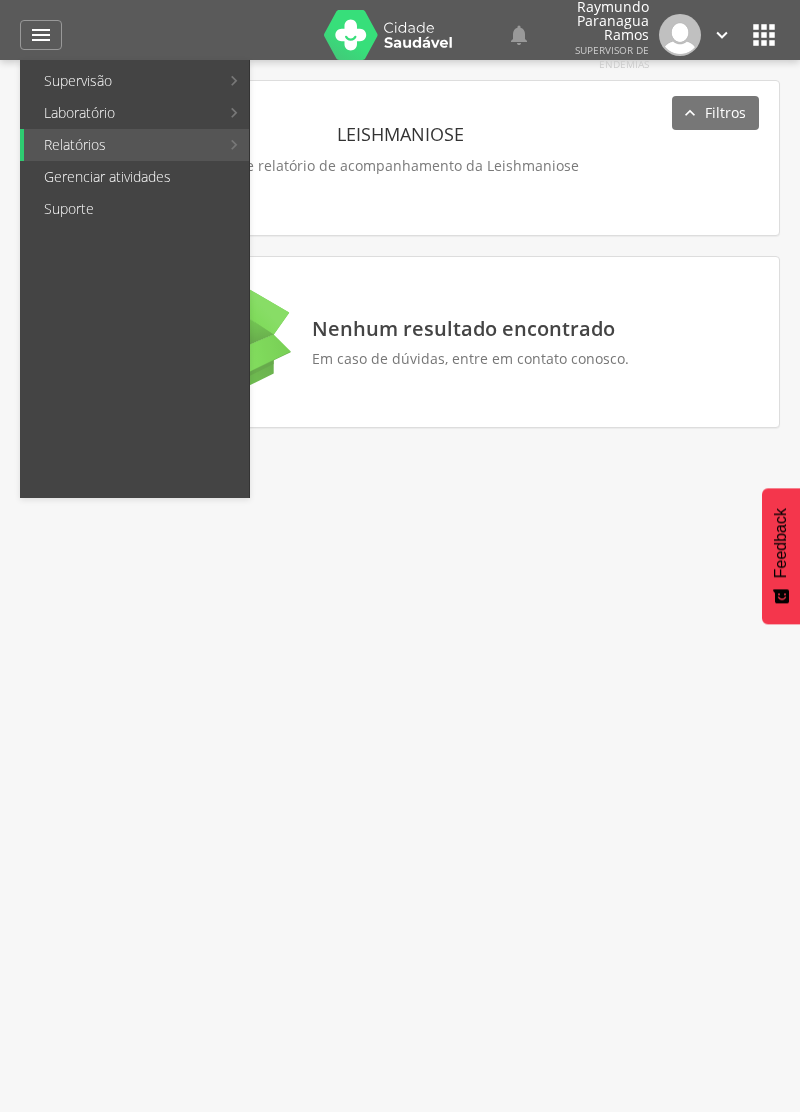 click on "Laboratório" at bounding box center [121, 113] 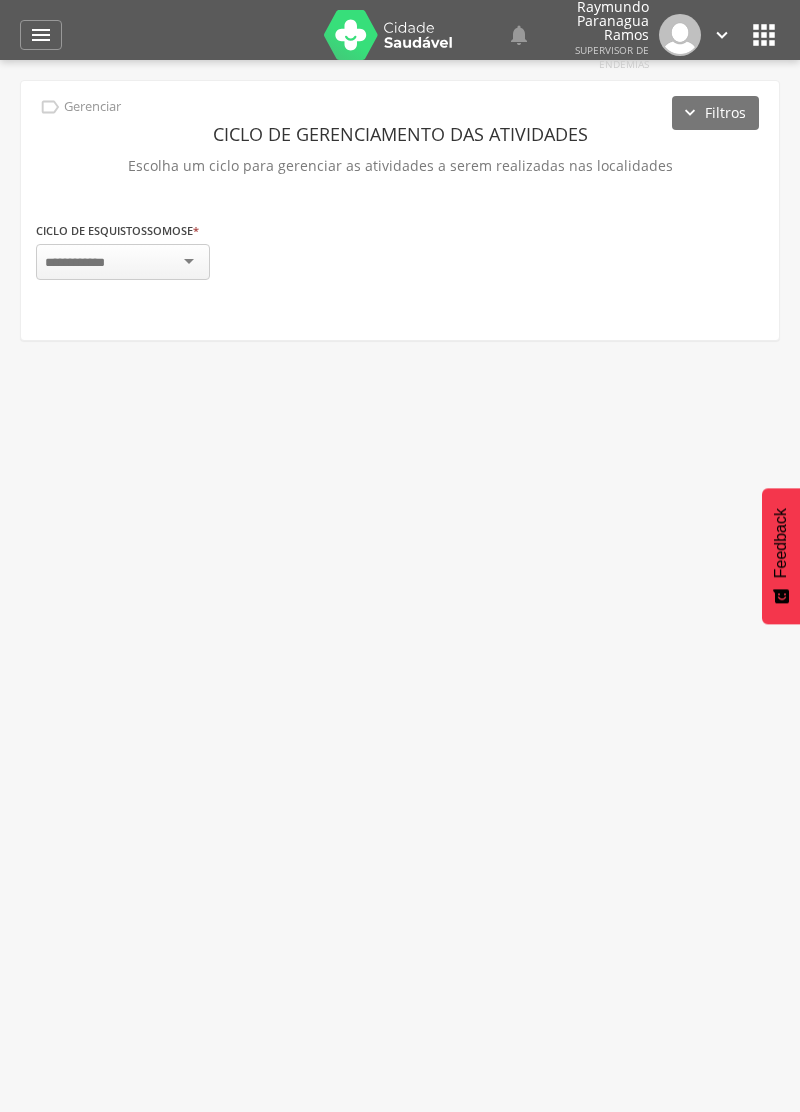 click on "" at bounding box center [41, 35] 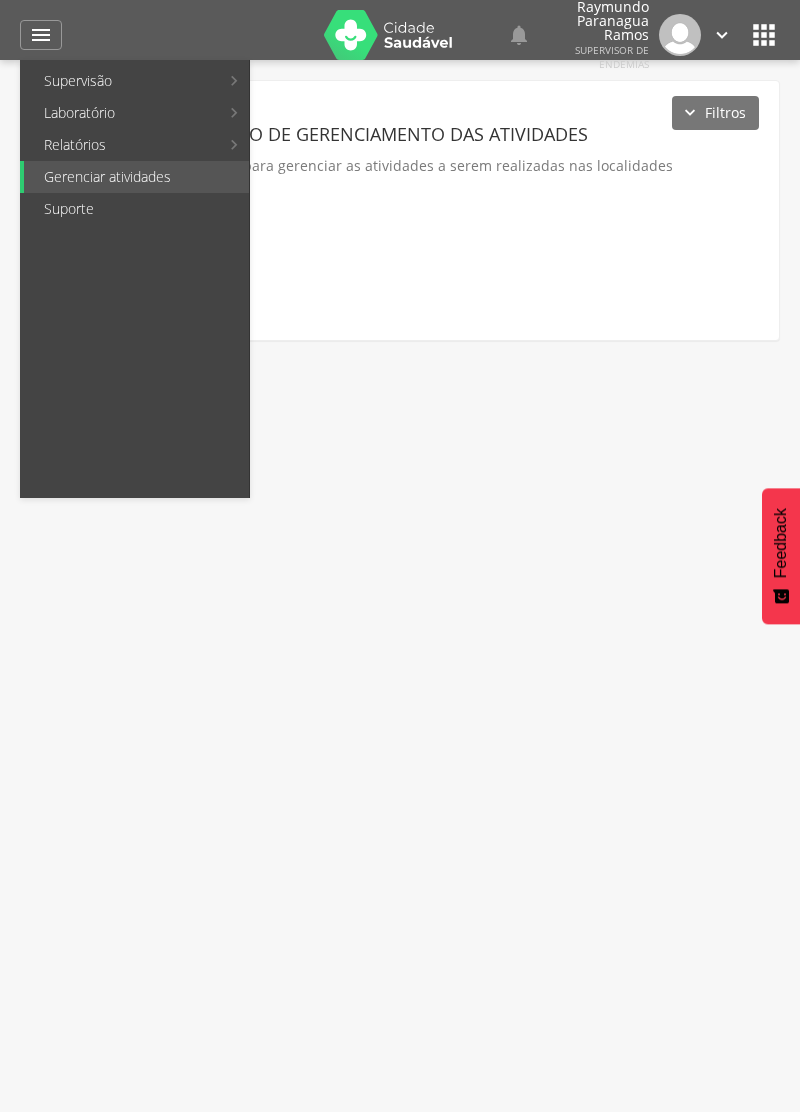 click on "Relatórios" at bounding box center (121, 145) 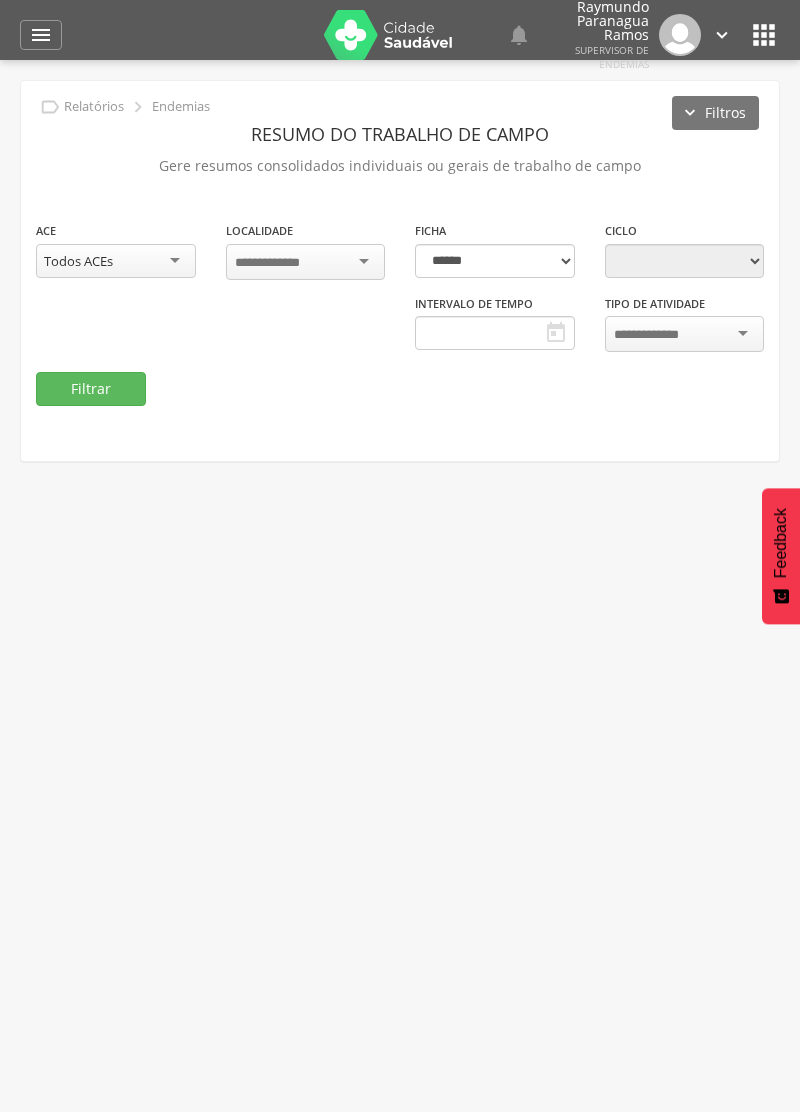 select on "*" 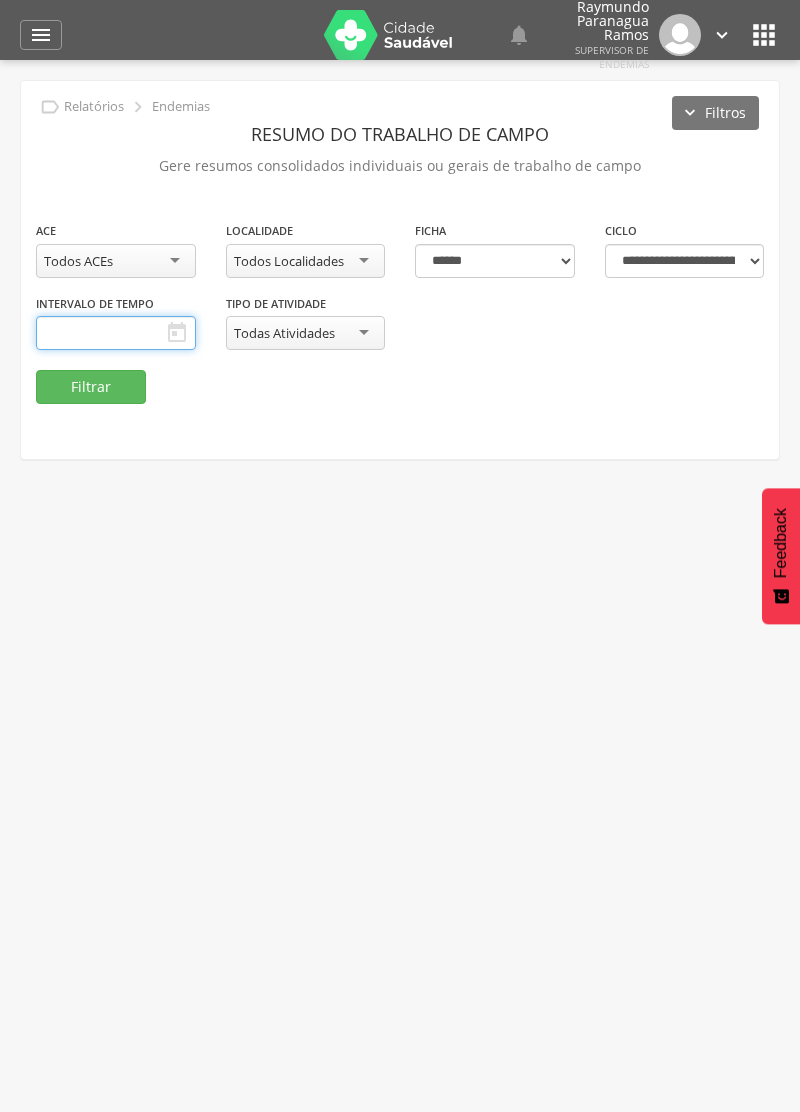 click on "
Supervisão
Ranking
Aplicativo desatualizado
Última sincronização
Mapa de endemias
Acompanhamento PNCD
Laboratório
Análise dos tubitos
Análise de amostras
Relatórios
Resumo do trabalho de campo
Leishmaniose
Esquistossomose
Chagas
Animais Sinantrópicos
Reconhecimento geográfico
Gerenciar atividades
Suporte


Lorem ipsum dolor  sit amet,  sed do eiusmod  tempor incididunt ut labore et dolore magna aliqua. Lorem ipsum dolor sit amet... 1 min

Lorem ipsum dolor  sit amet,  sed do eiusmod  tempor incididunt ut labore et dolore magna aliqua." at bounding box center (400, 556) 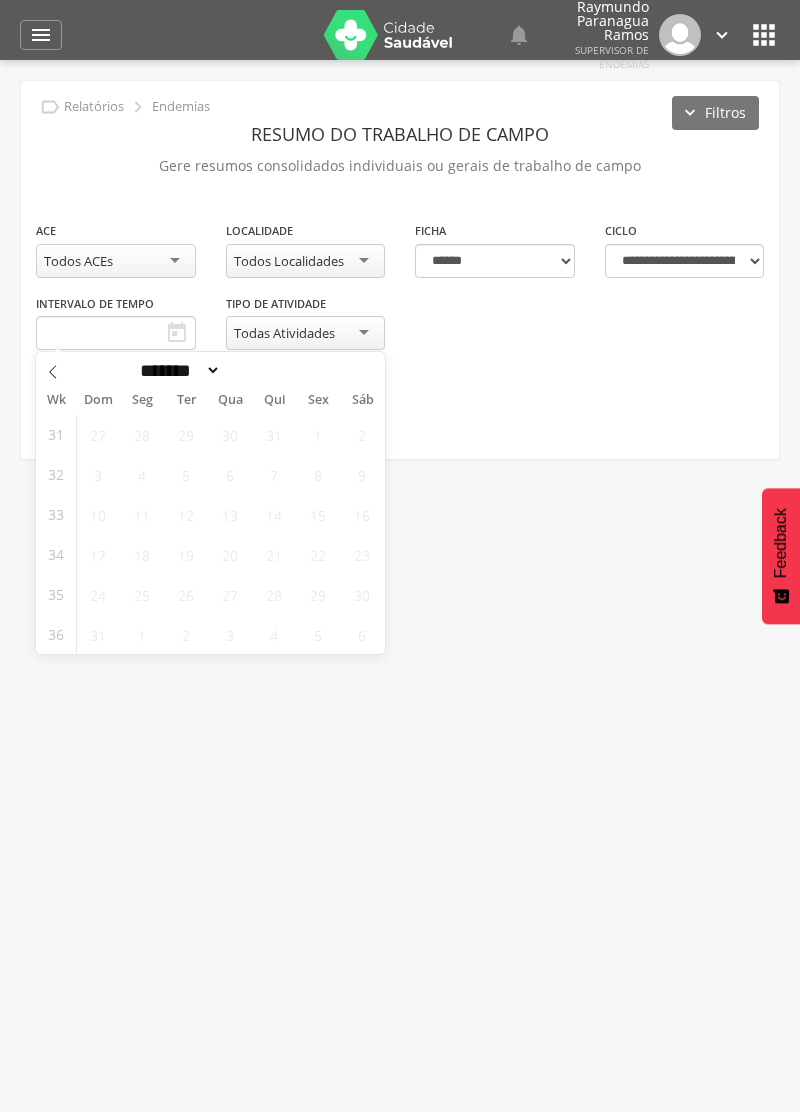 click on "**********" at bounding box center [400, 270] 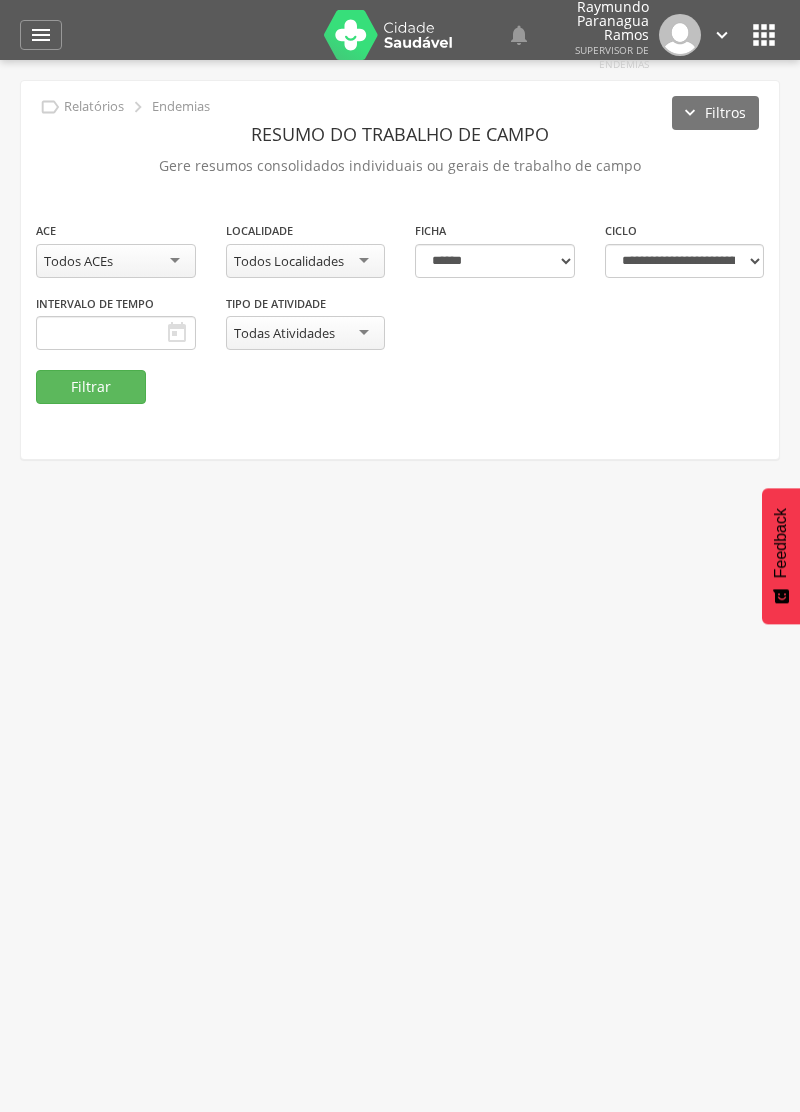 click on "Todos ACEs" at bounding box center [116, 261] 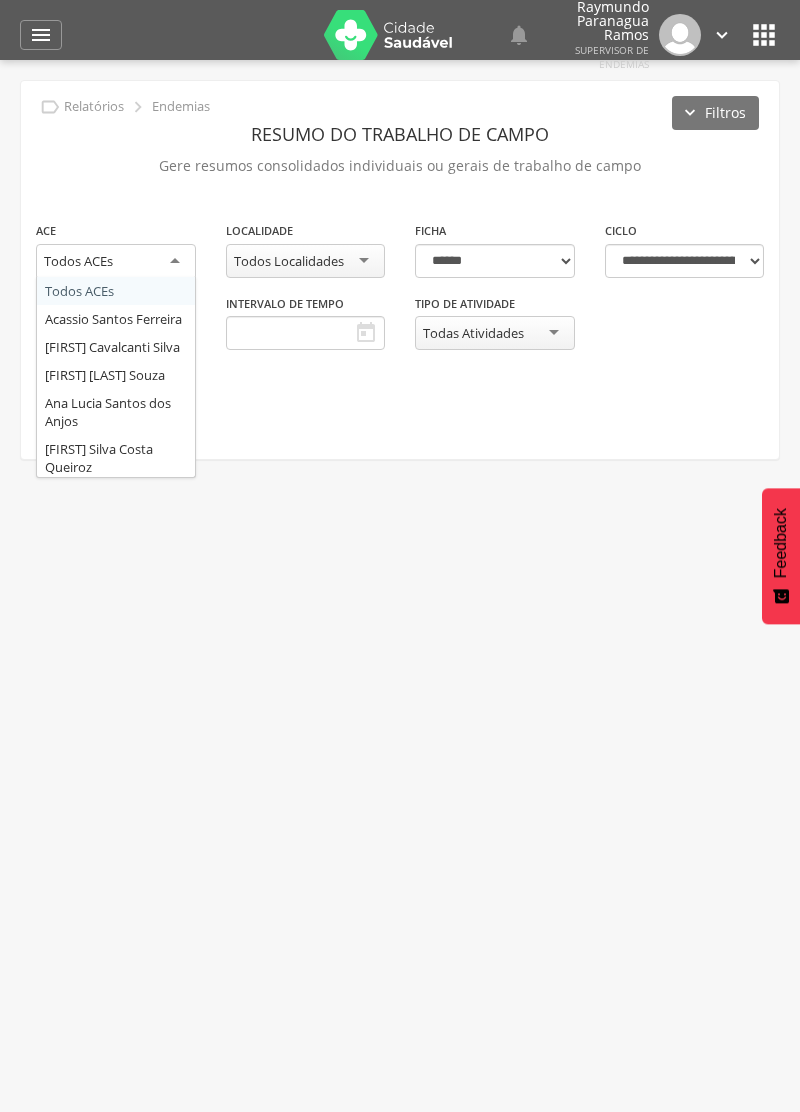 click on "ROBIN RODRIGUES OLIVEIRA DA SILVA CPF: [SSN], CNS: [CNS], [AGE] anos ([PHONE]), Email: [EMAIL]" at bounding box center [400, 616] 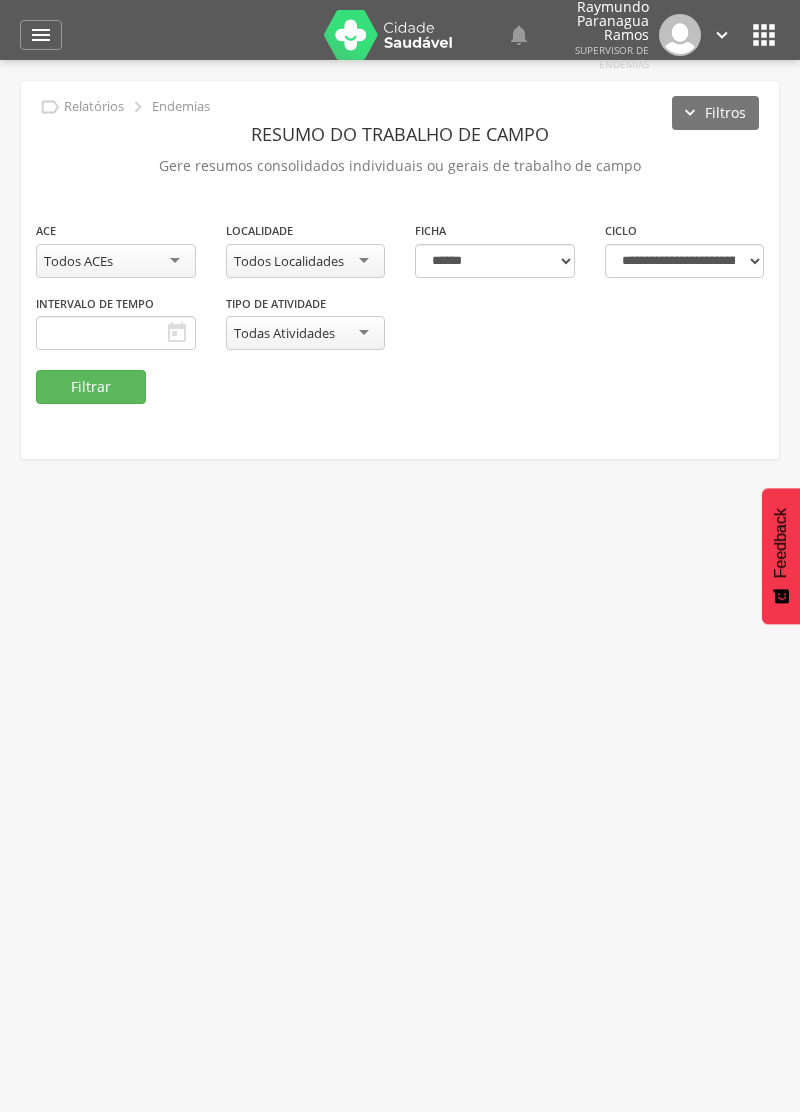 click on "Todos Localidades" at bounding box center (306, 261) 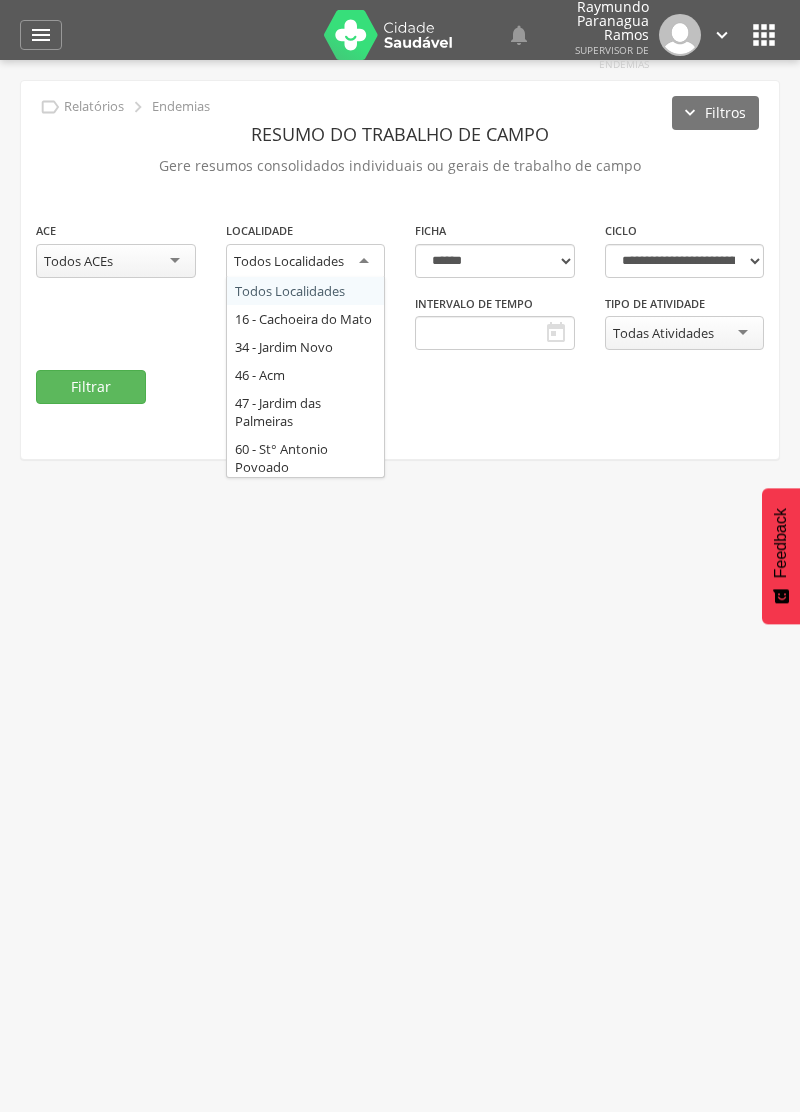 type on "*" 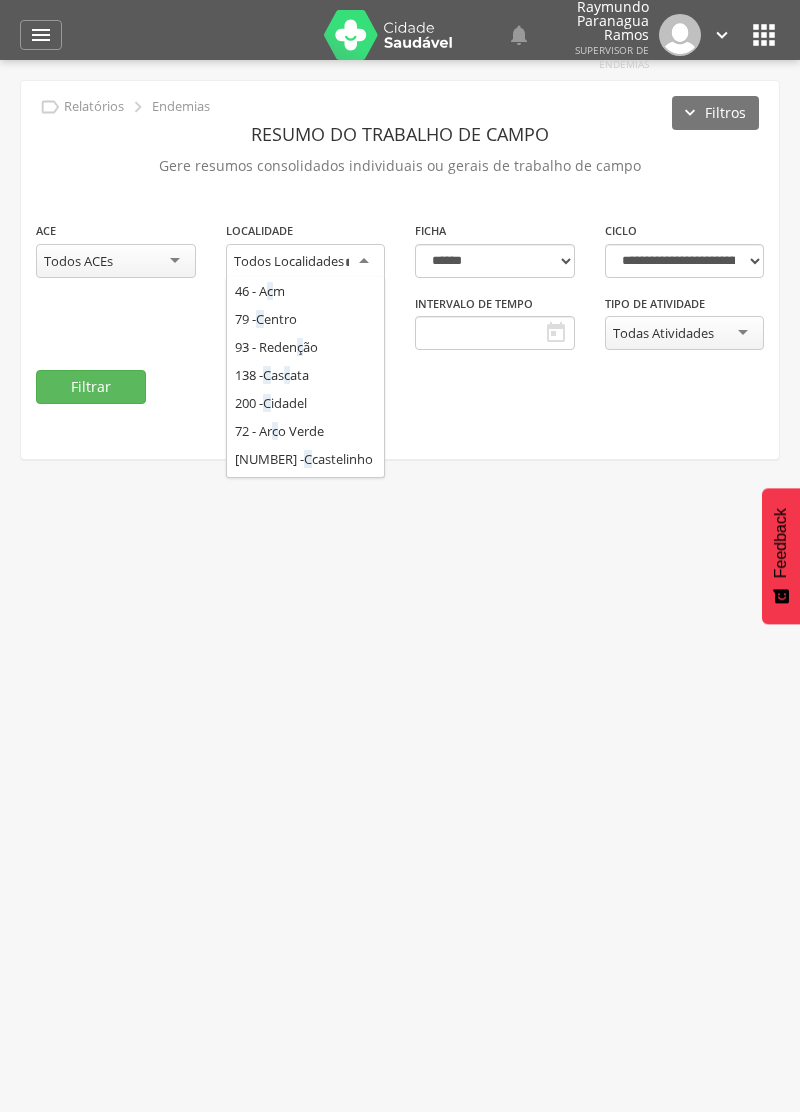 scroll, scrollTop: 0, scrollLeft: 4, axis: horizontal 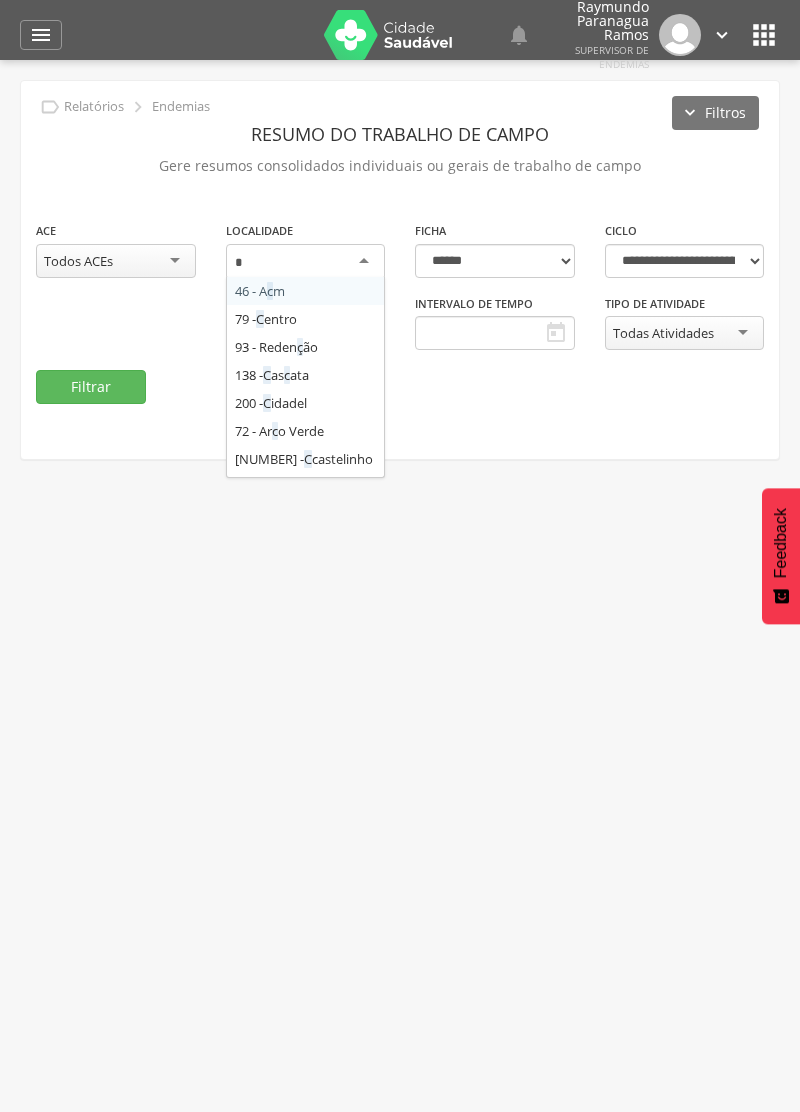 type on "**" 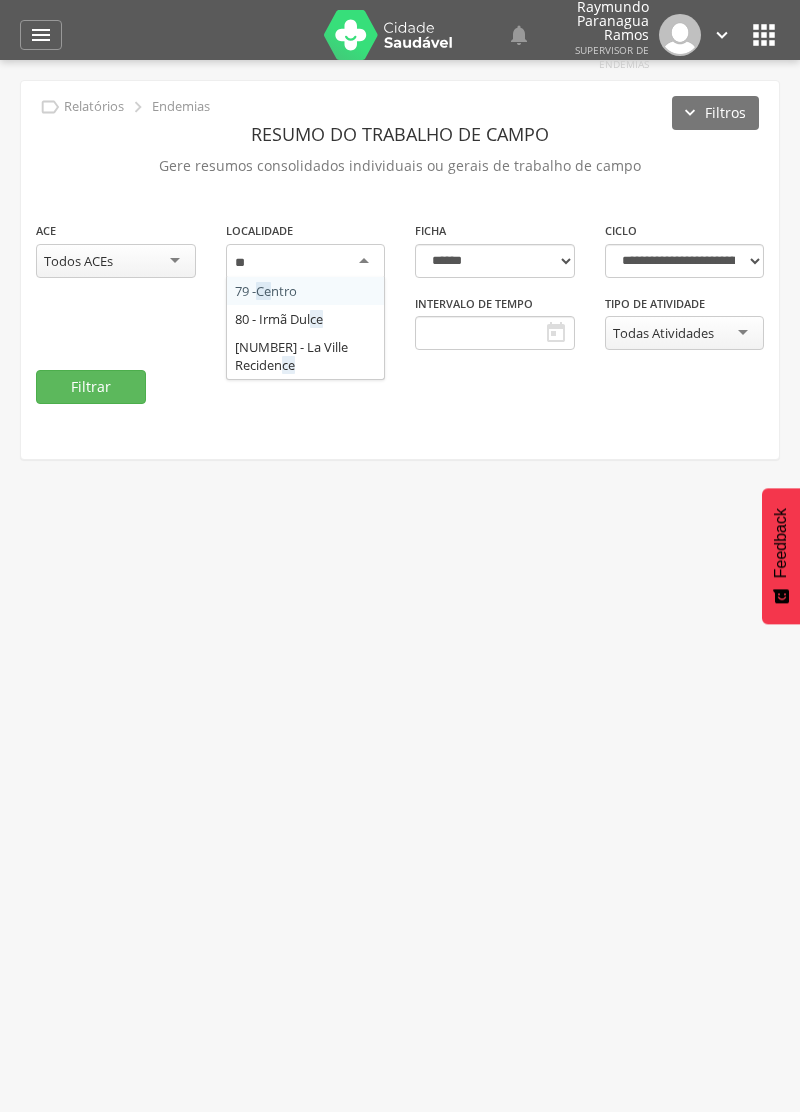scroll, scrollTop: 0, scrollLeft: 0, axis: both 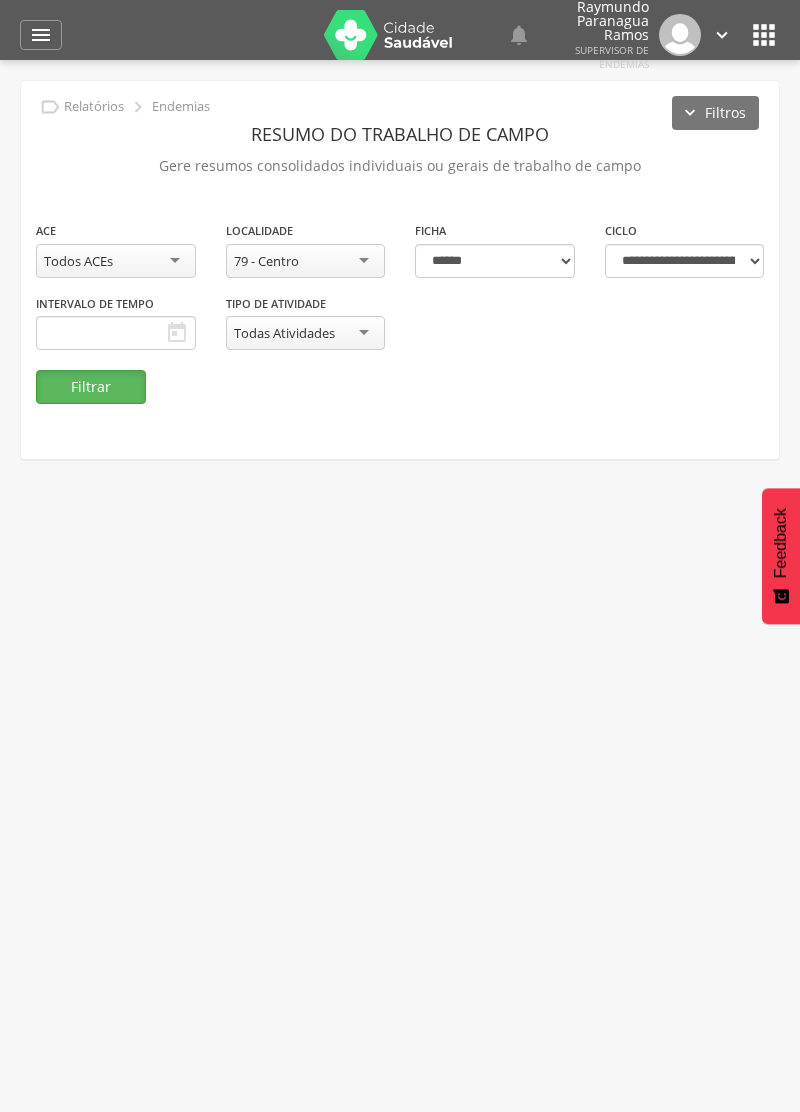 click on "Filtrar" at bounding box center (91, 387) 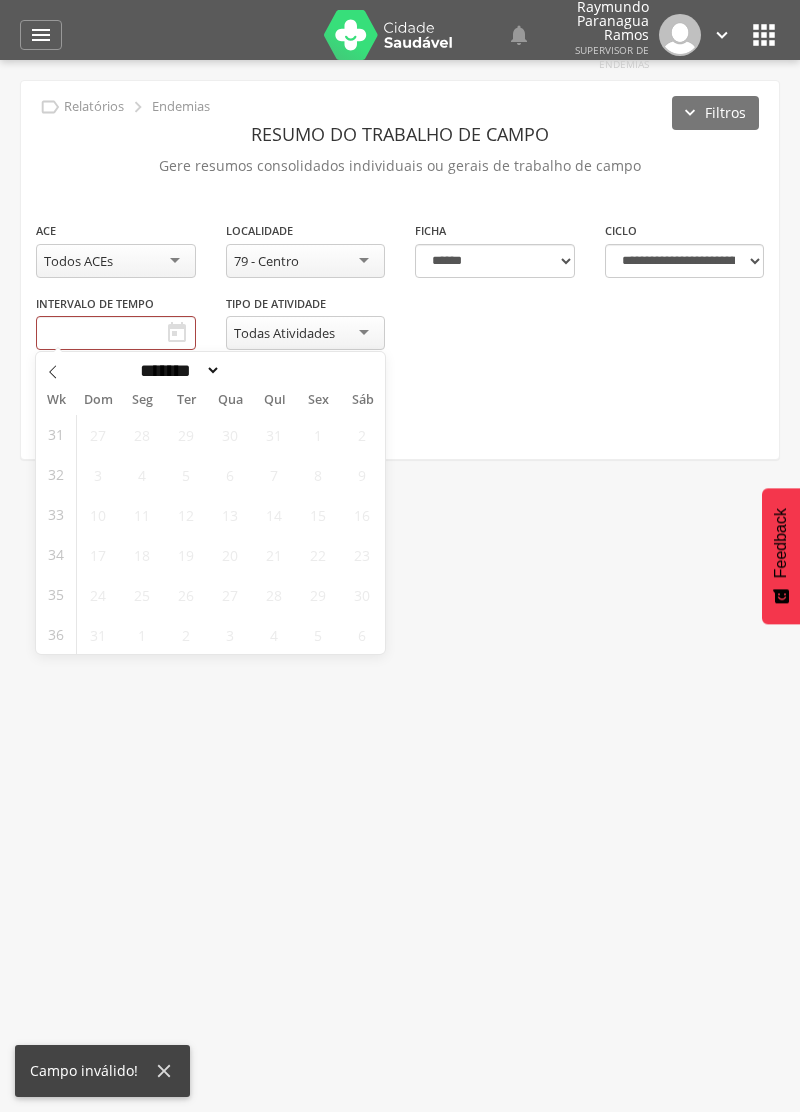 click on "" at bounding box center [177, 333] 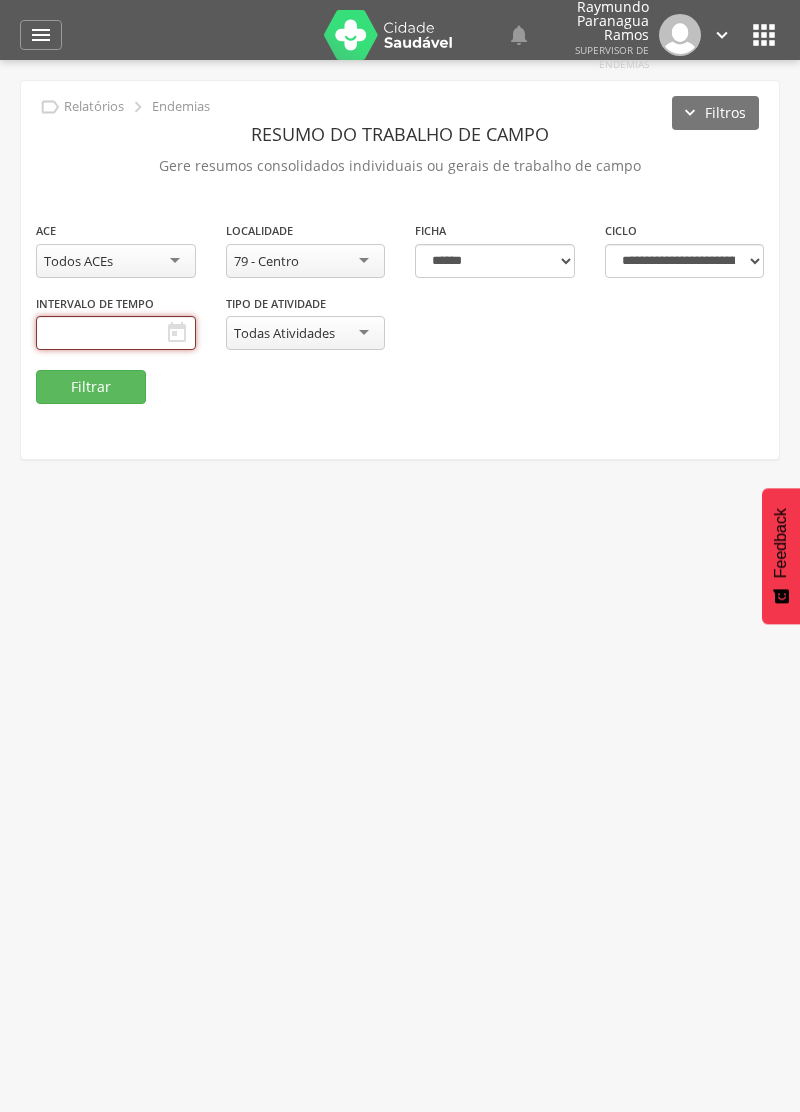 click at bounding box center (116, 333) 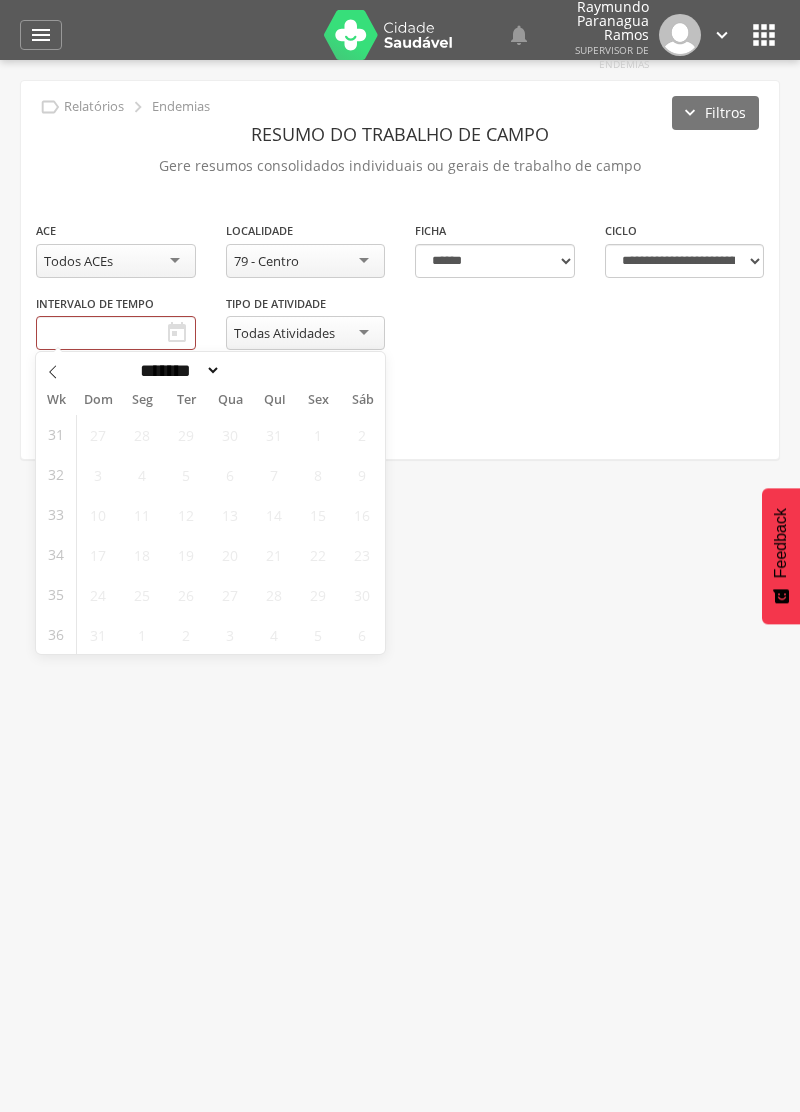click at bounding box center [53, 369] 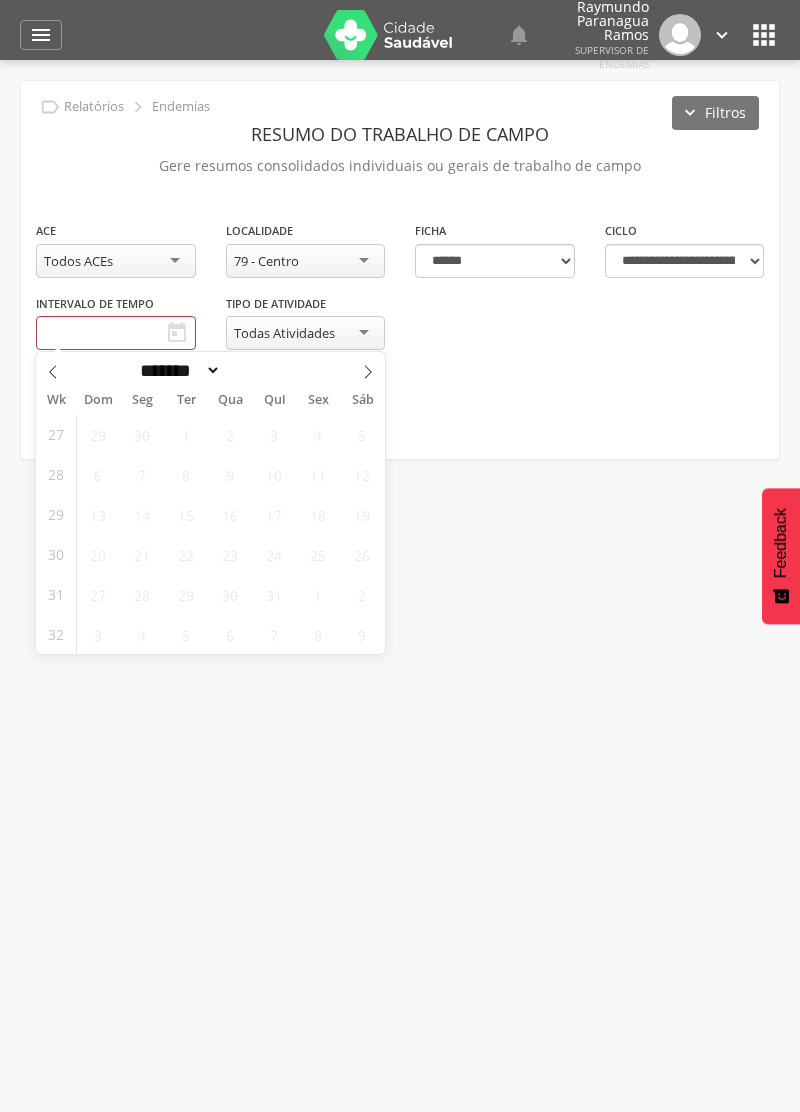click on "27" at bounding box center [56, 434] 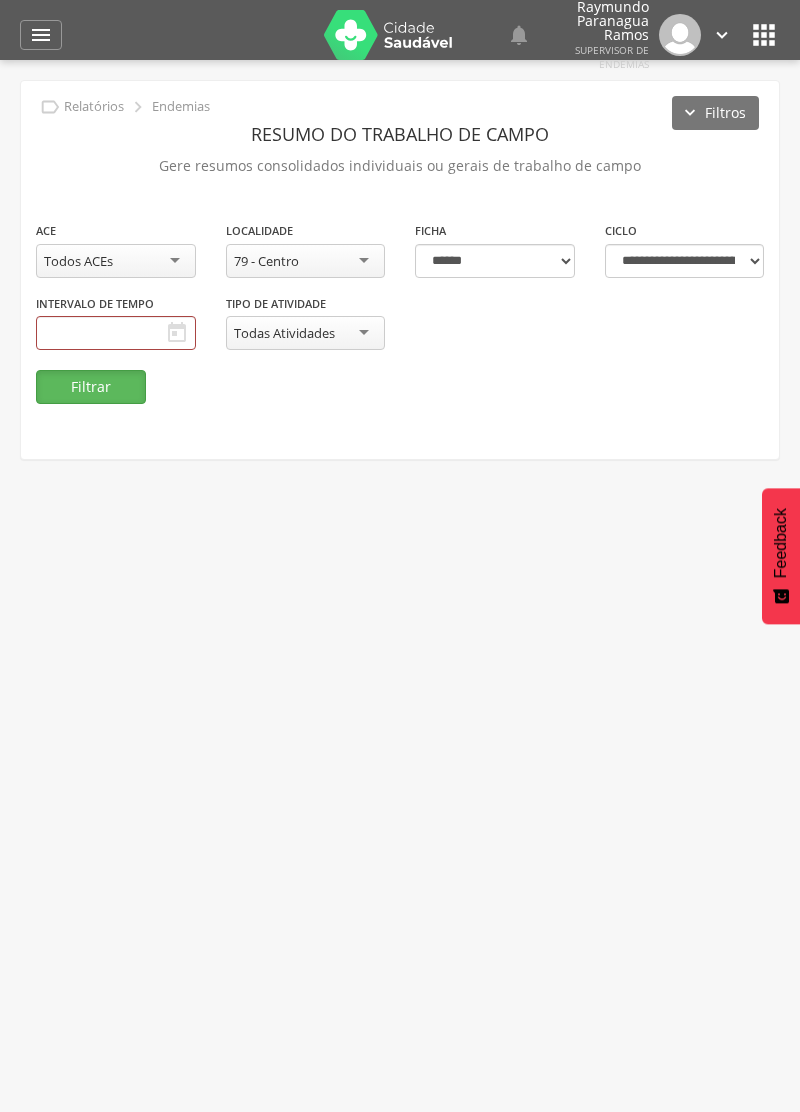 click on "Filtrar" at bounding box center [91, 387] 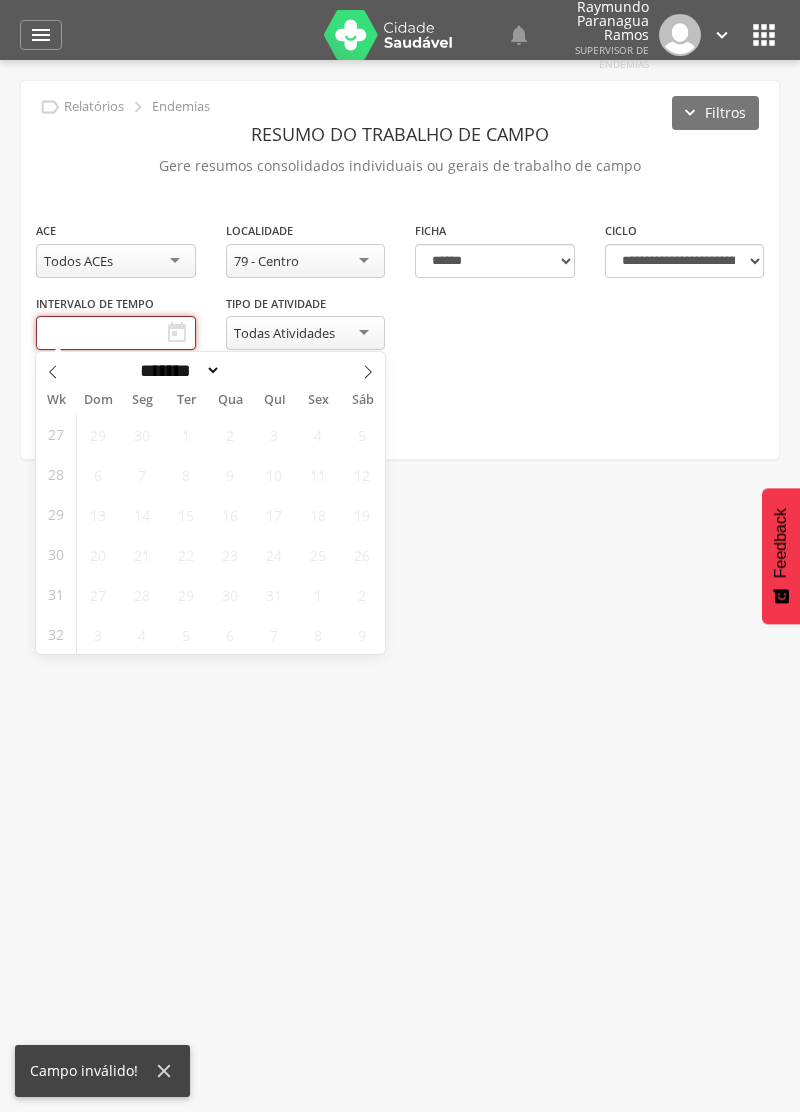 click at bounding box center [116, 333] 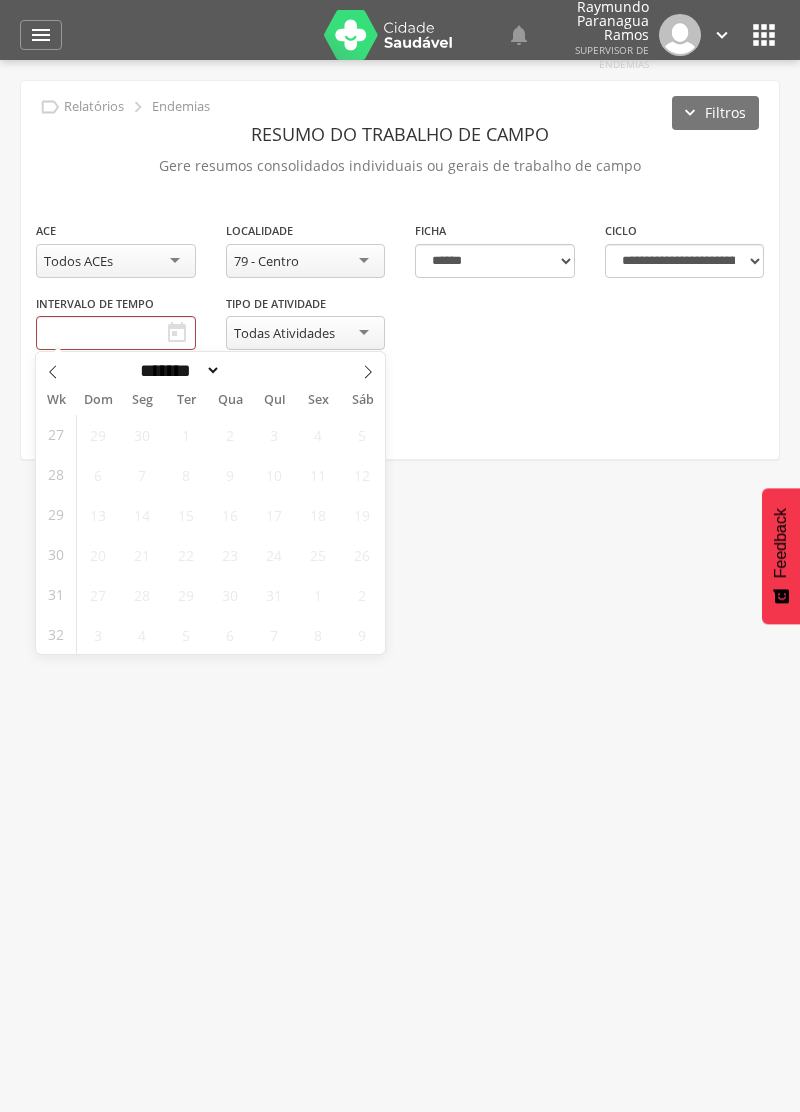 click on "27" at bounding box center [56, 434] 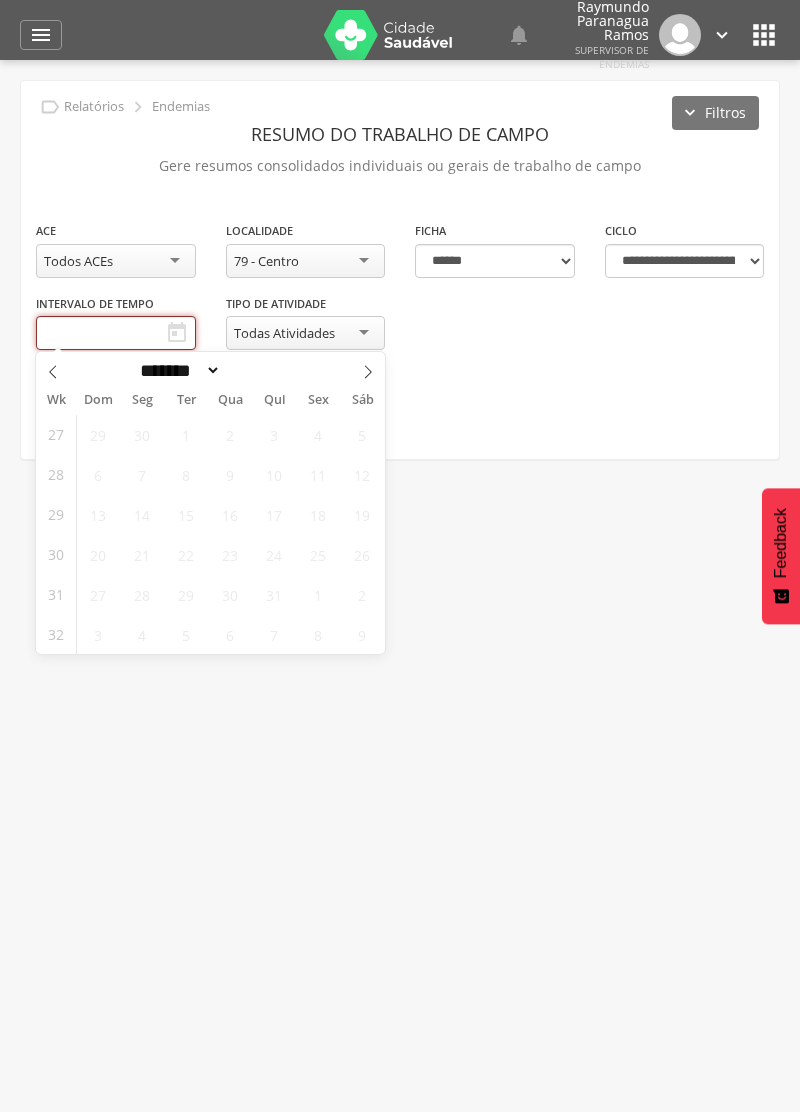 click at bounding box center [116, 333] 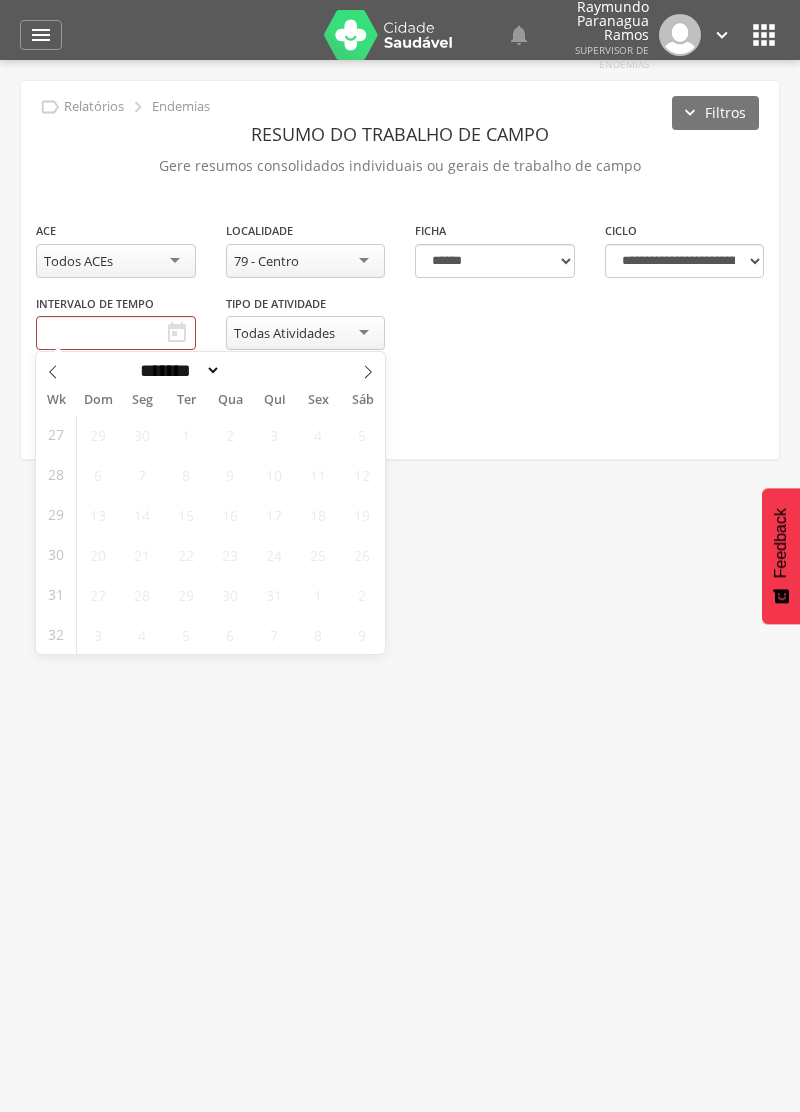 click on "Todos ACEs" at bounding box center [116, 261] 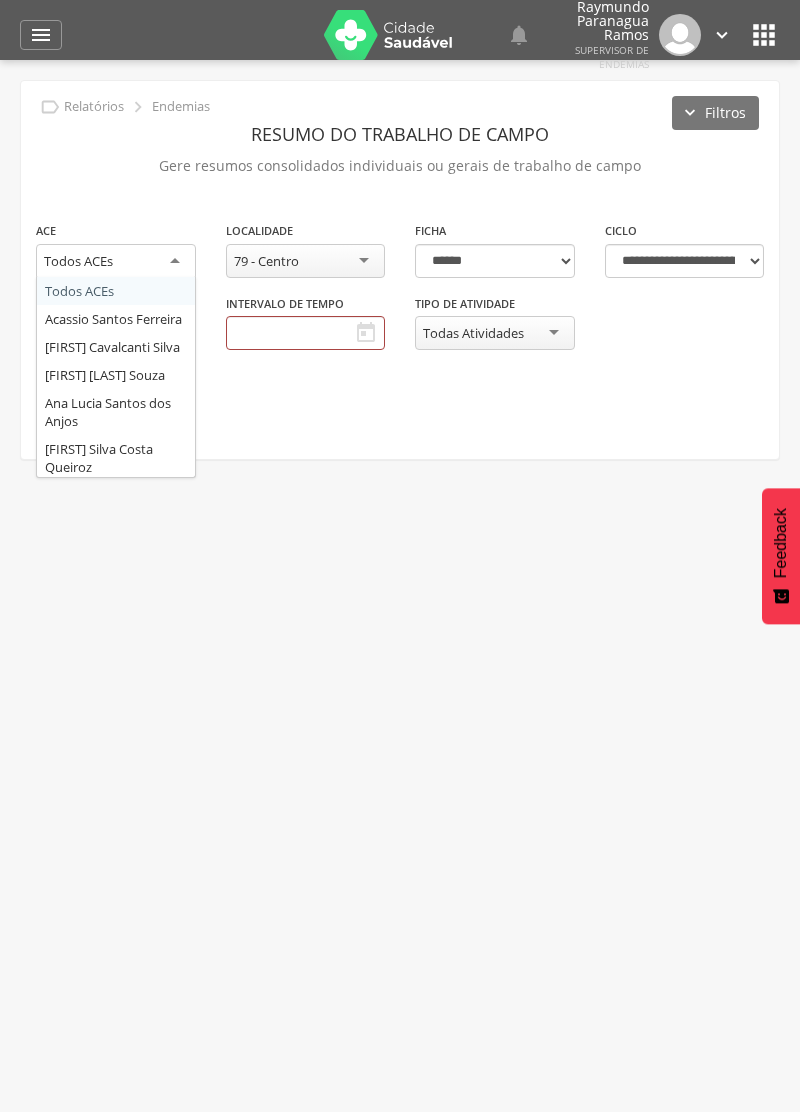 click on "ROBIN RODRIGUES OLIVEIRA DA SILVA CPF: [SSN], CNS: [CNS], [AGE] anos ([PHONE]), Email: [EMAIL]" at bounding box center (400, 616) 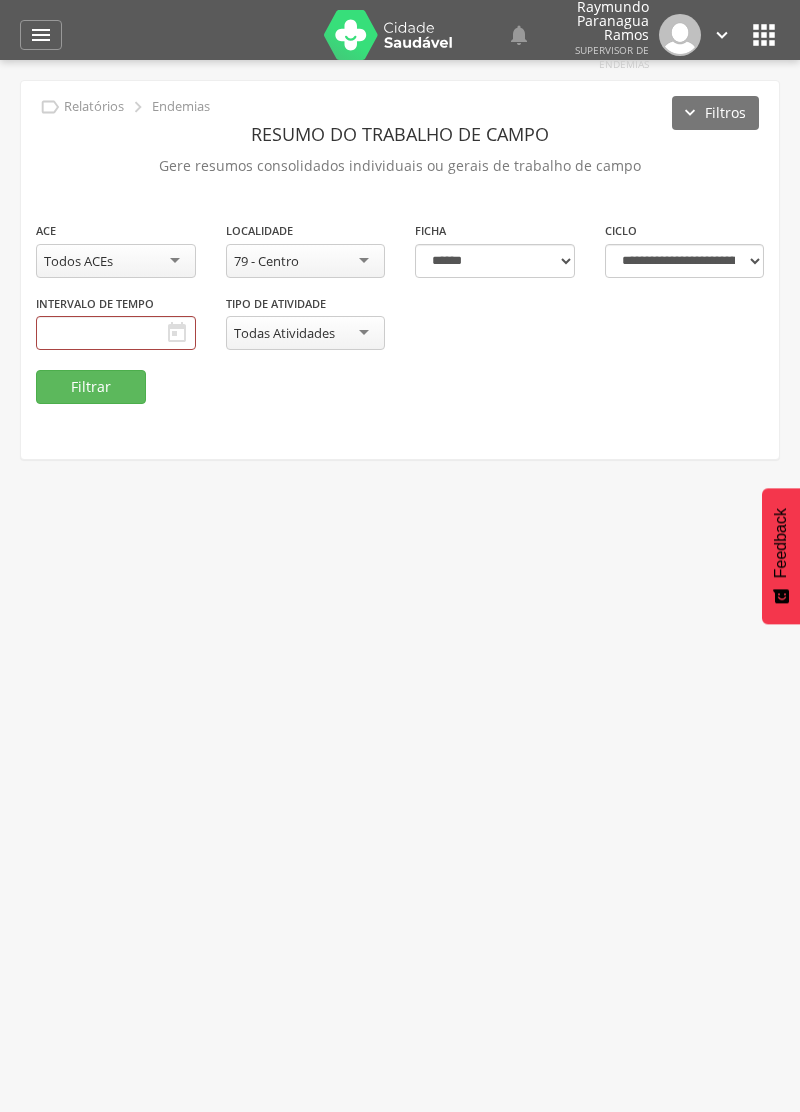click on "" at bounding box center (41, 35) 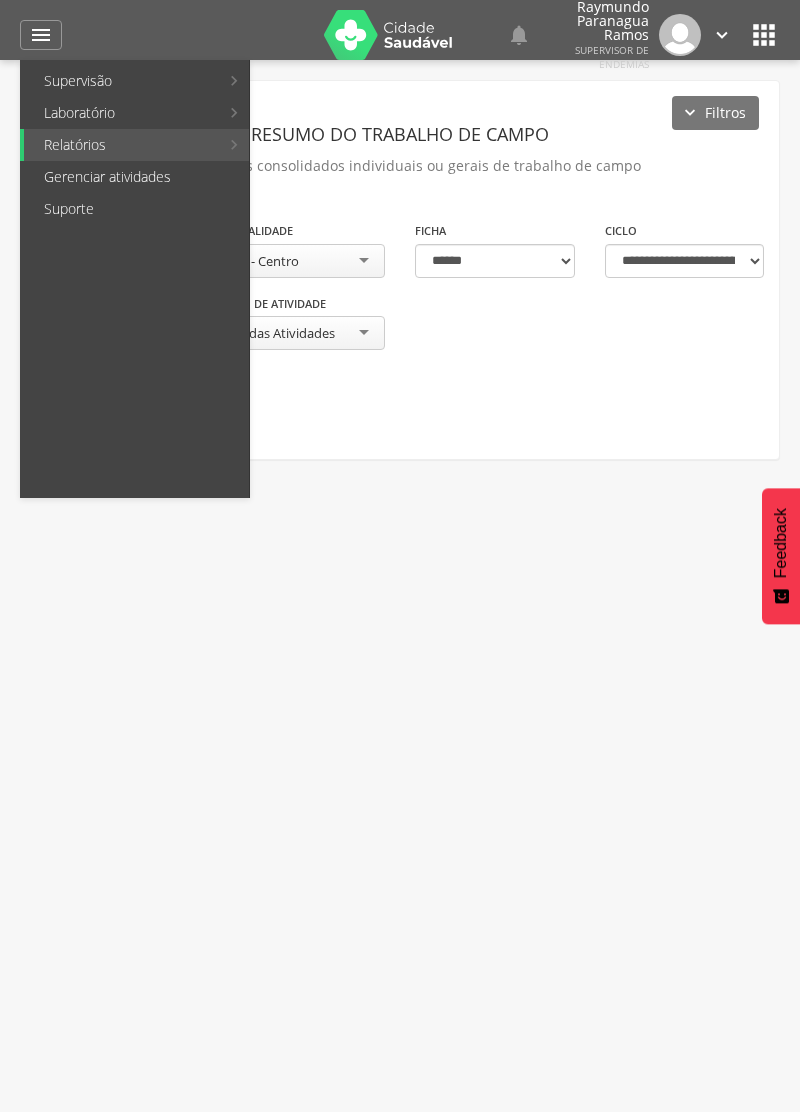 click on "Supervisão" at bounding box center (121, 81) 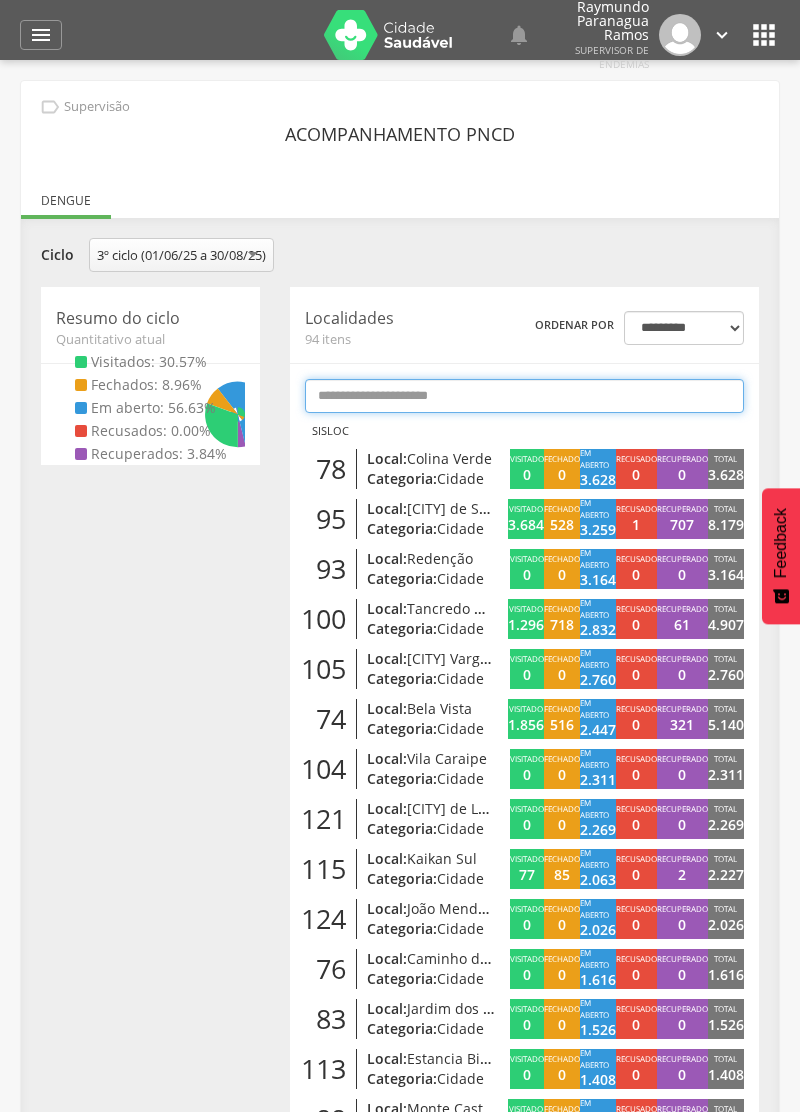 click at bounding box center [524, 396] 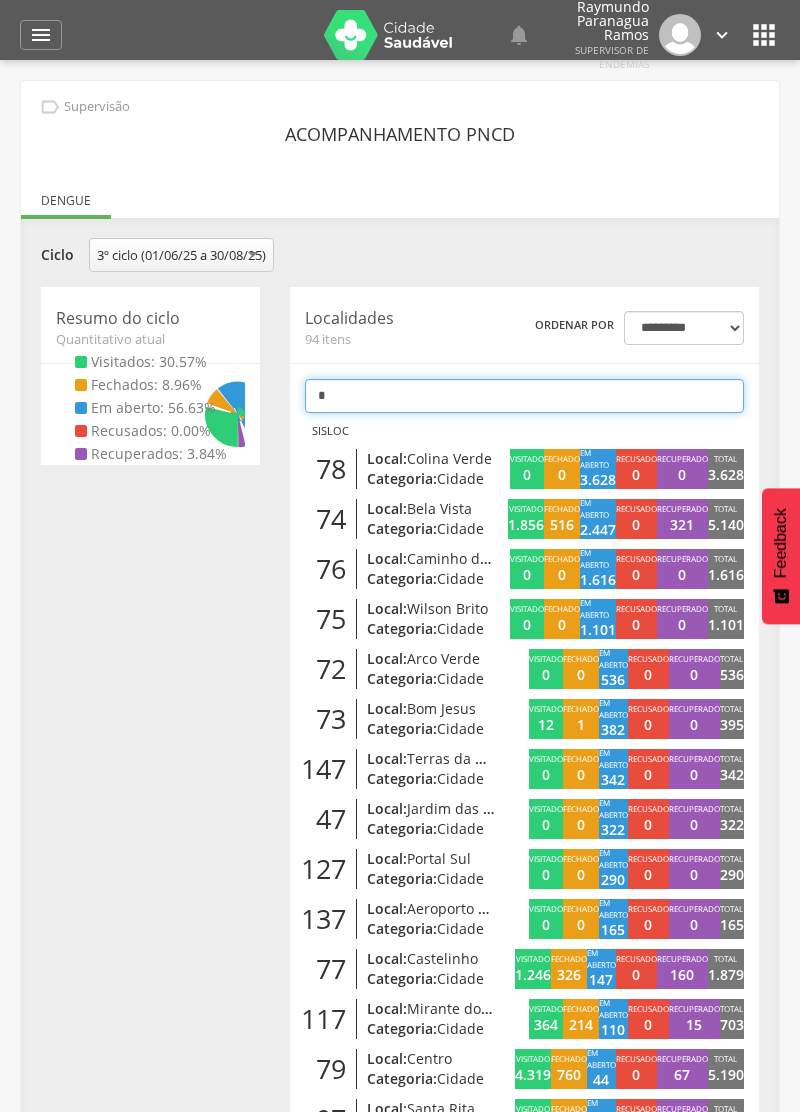 type on "**" 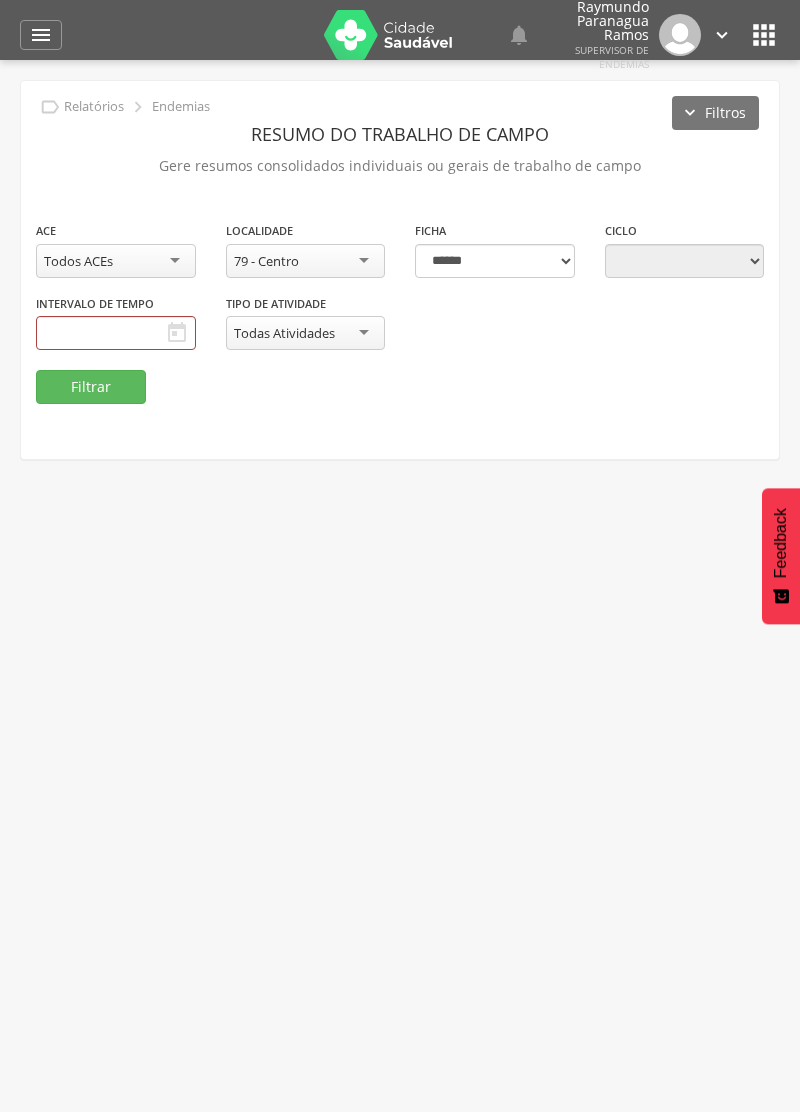 click on "" at bounding box center [41, 35] 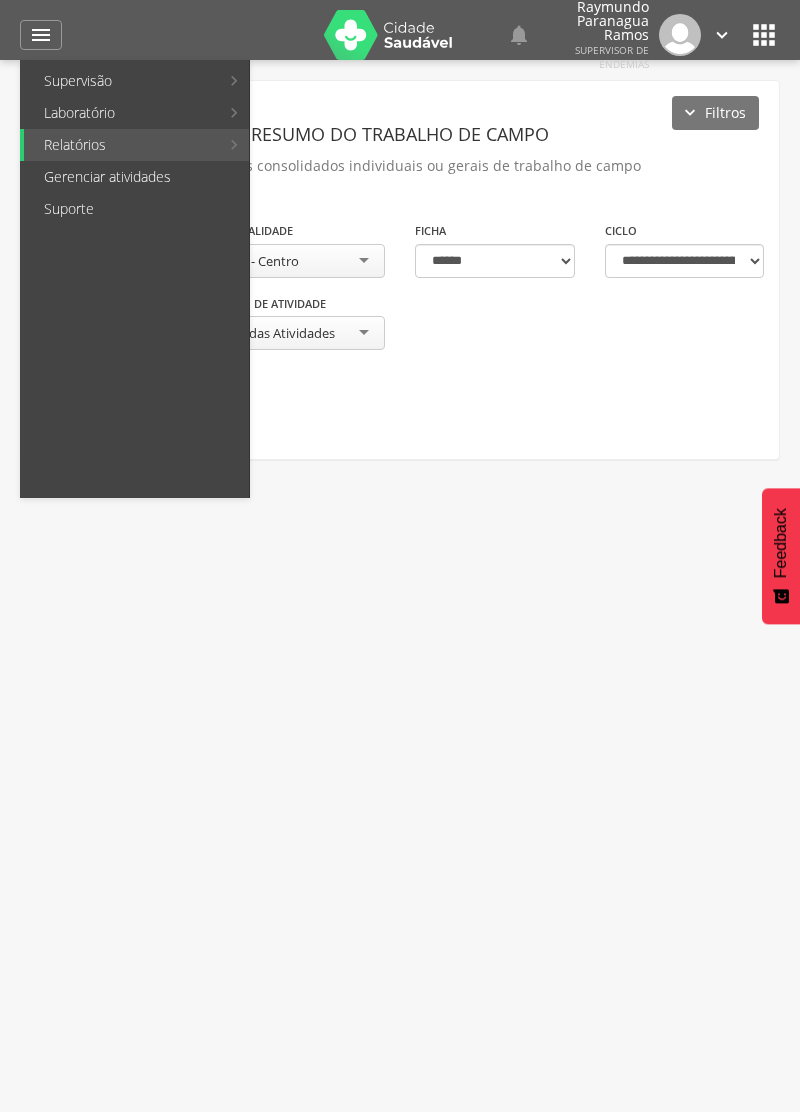 click on "Relatórios" at bounding box center (121, 145) 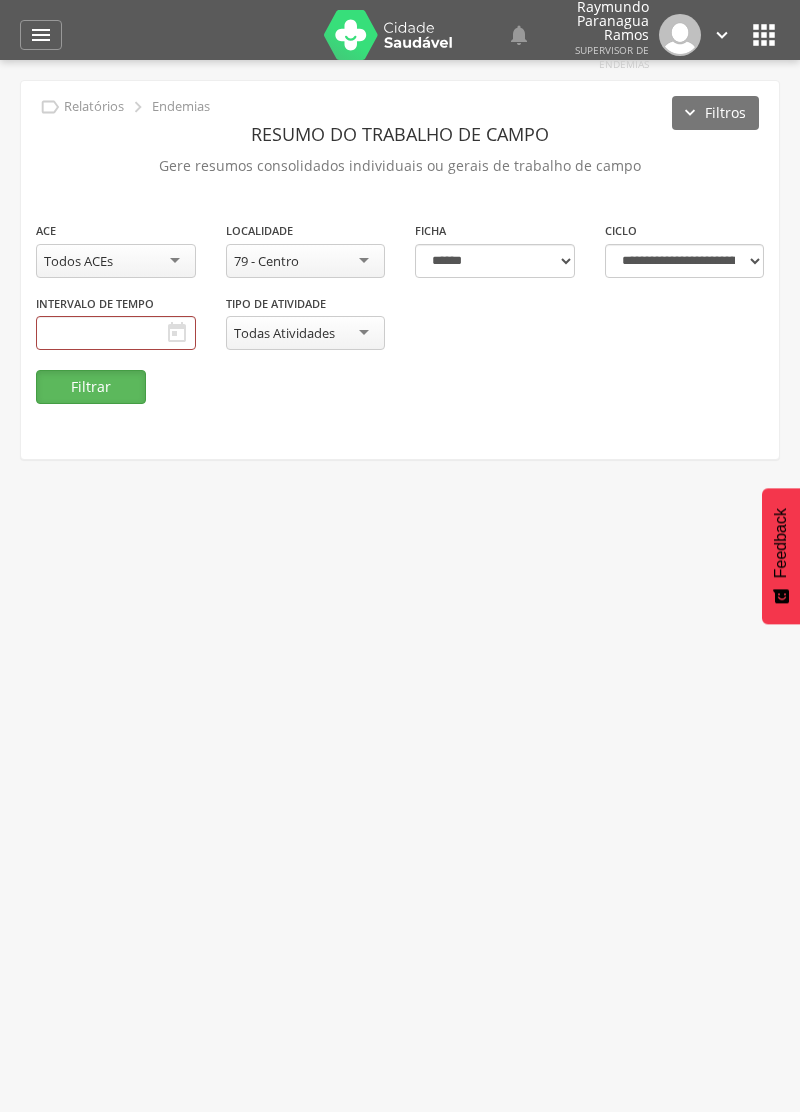 click on "Filtrar" at bounding box center [91, 387] 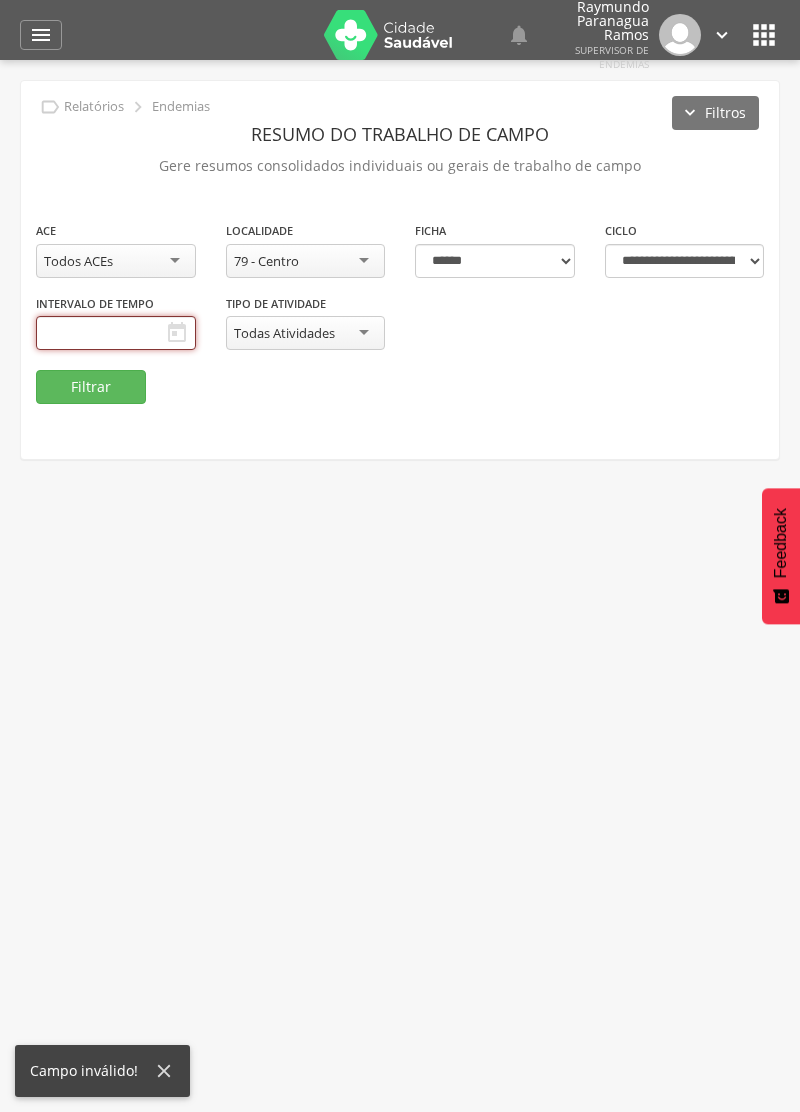 click at bounding box center [116, 333] 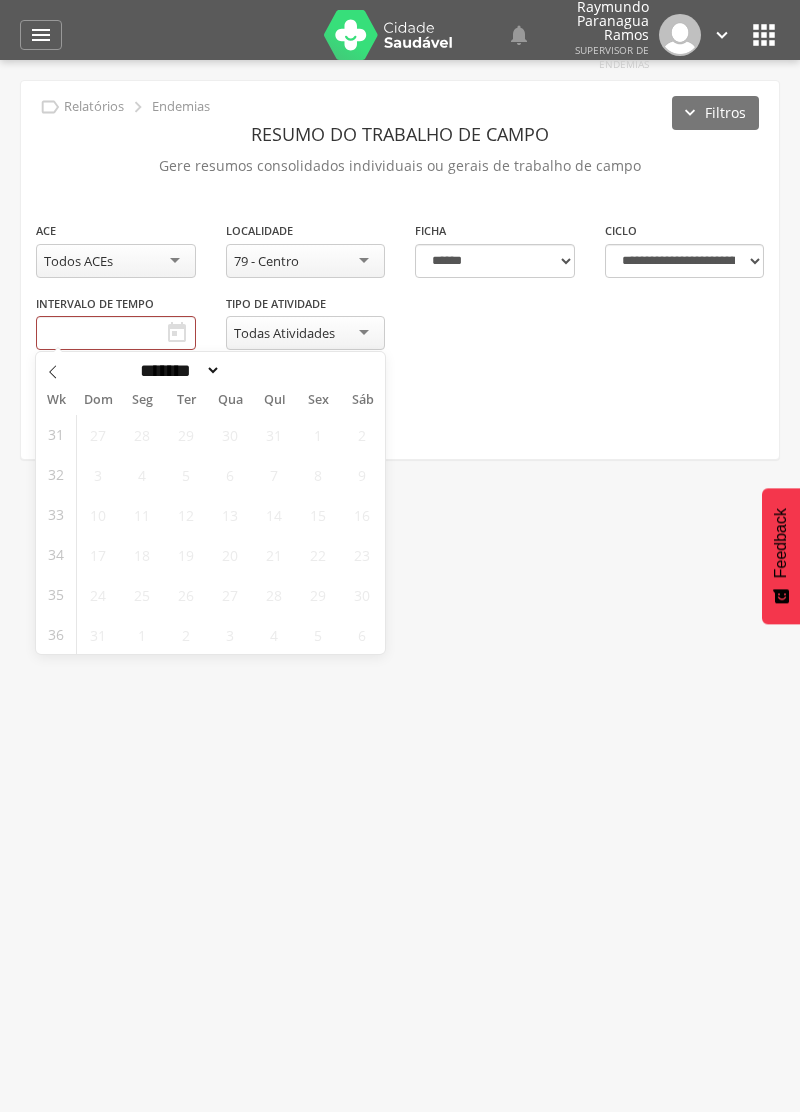 click at bounding box center (53, 369) 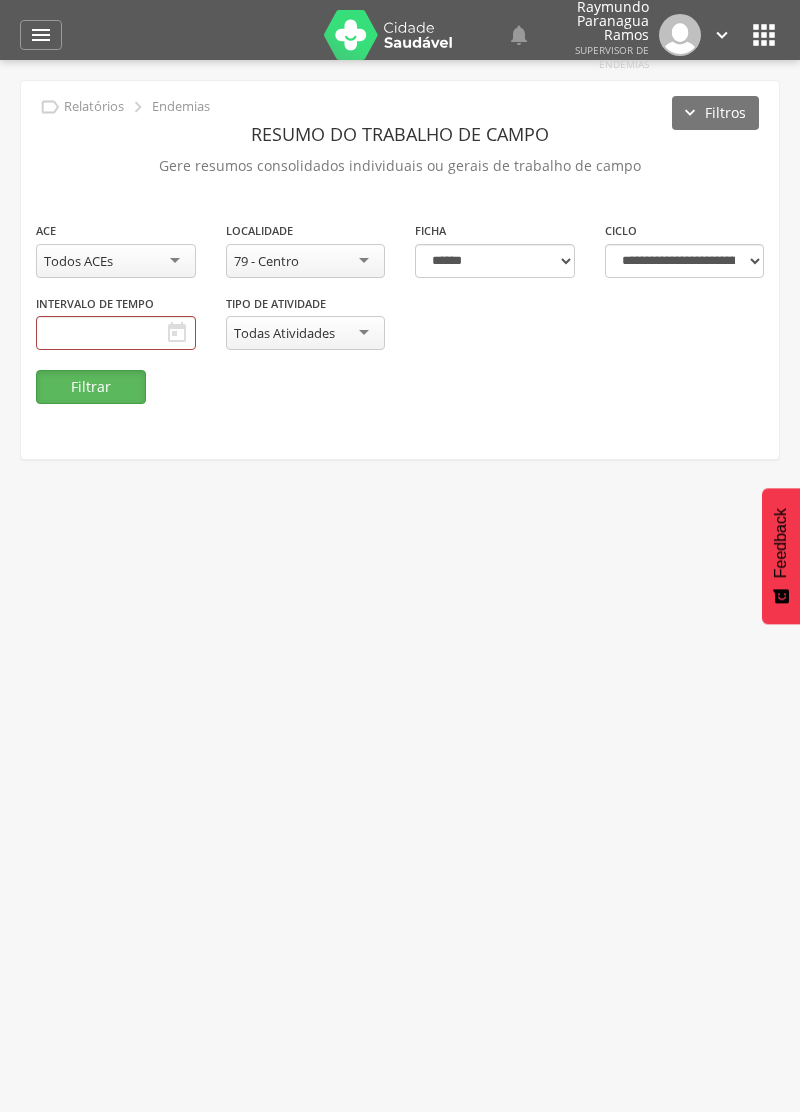 click on "Filtrar" at bounding box center (91, 387) 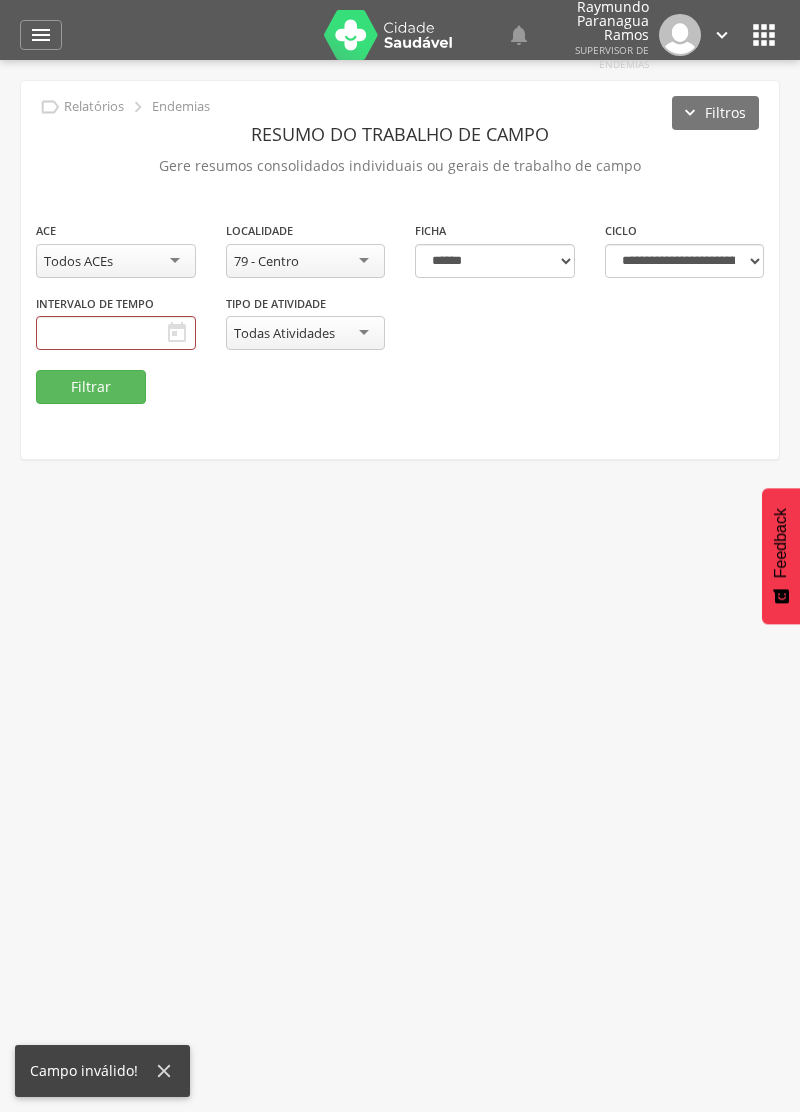 click on "" at bounding box center [177, 333] 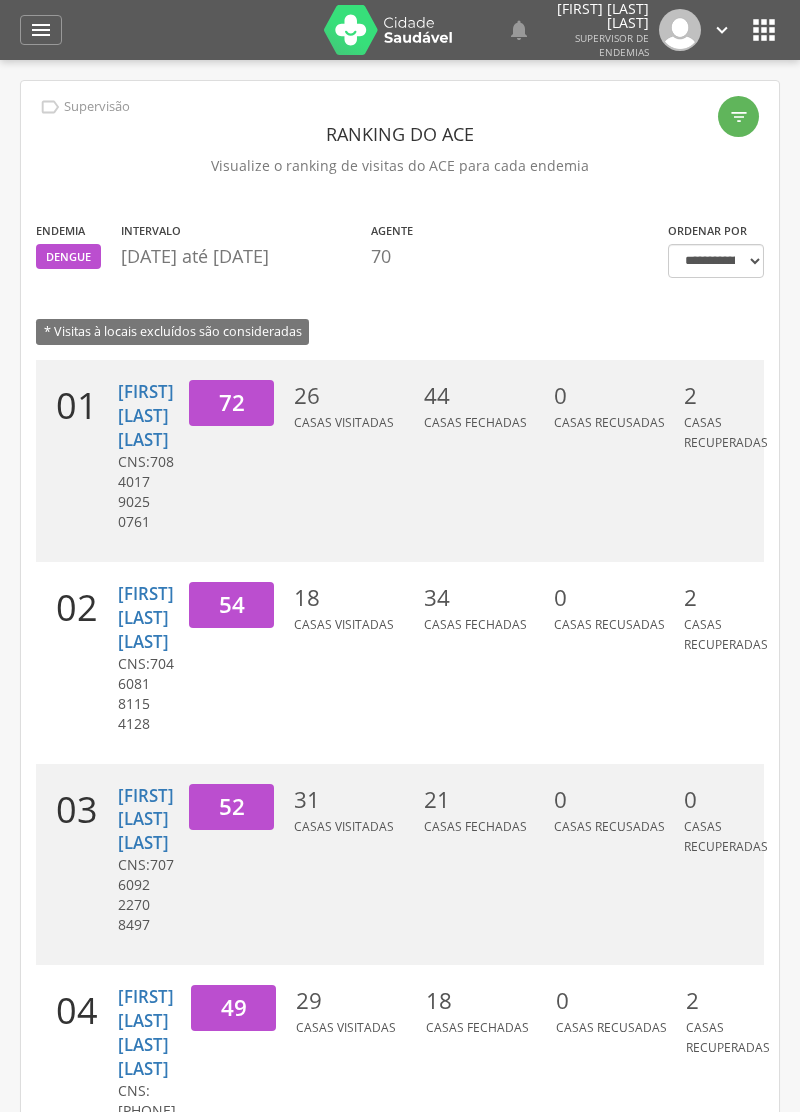 click on "" at bounding box center [41, 30] 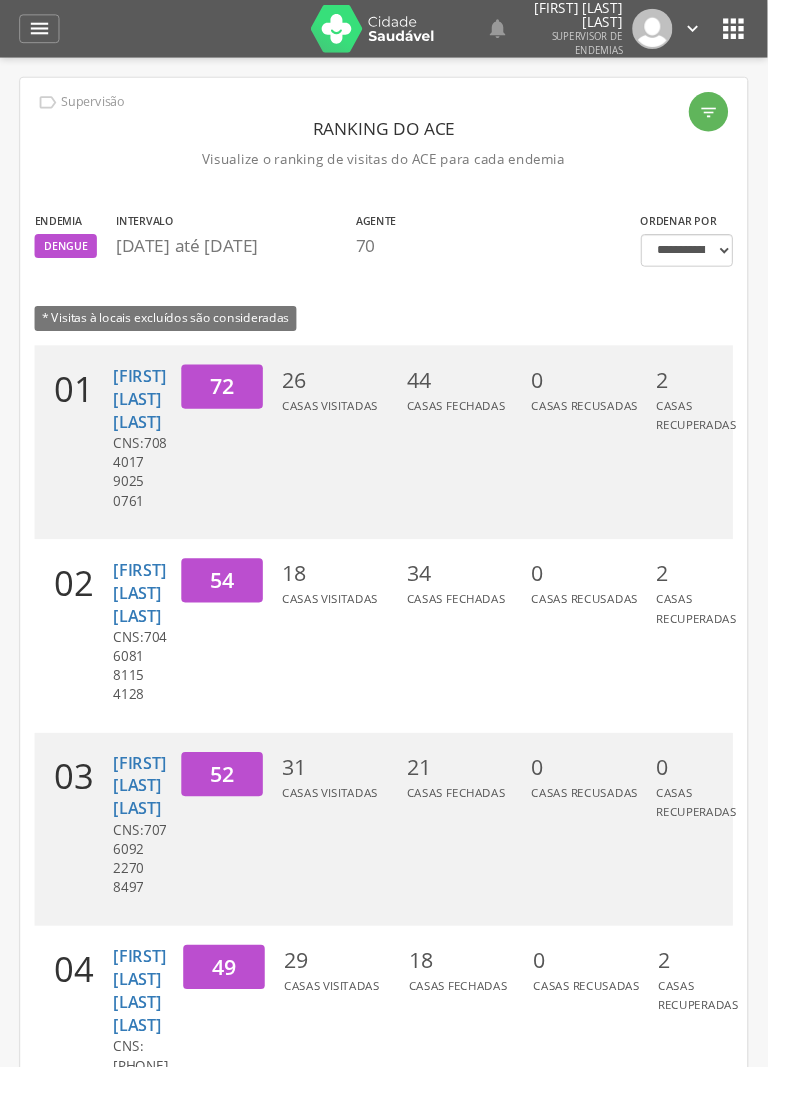 click on "Gerenciar atividades" at bounding box center [0, 0] 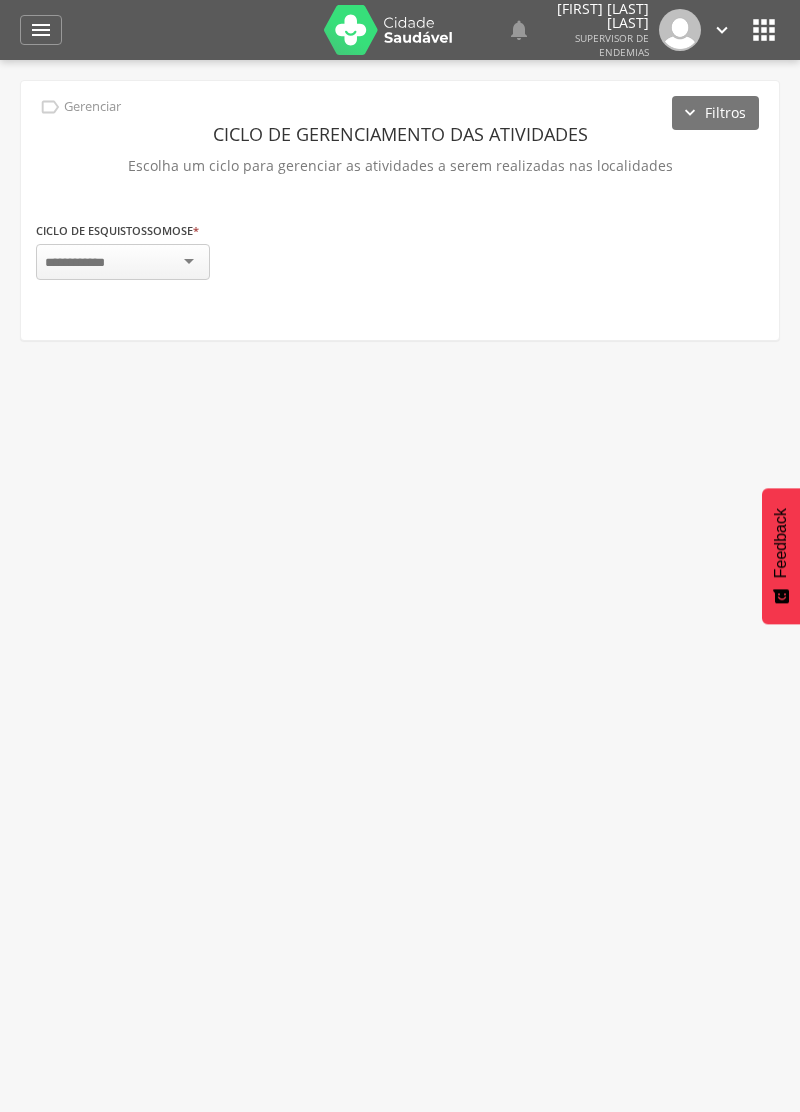 click on "" at bounding box center [41, 30] 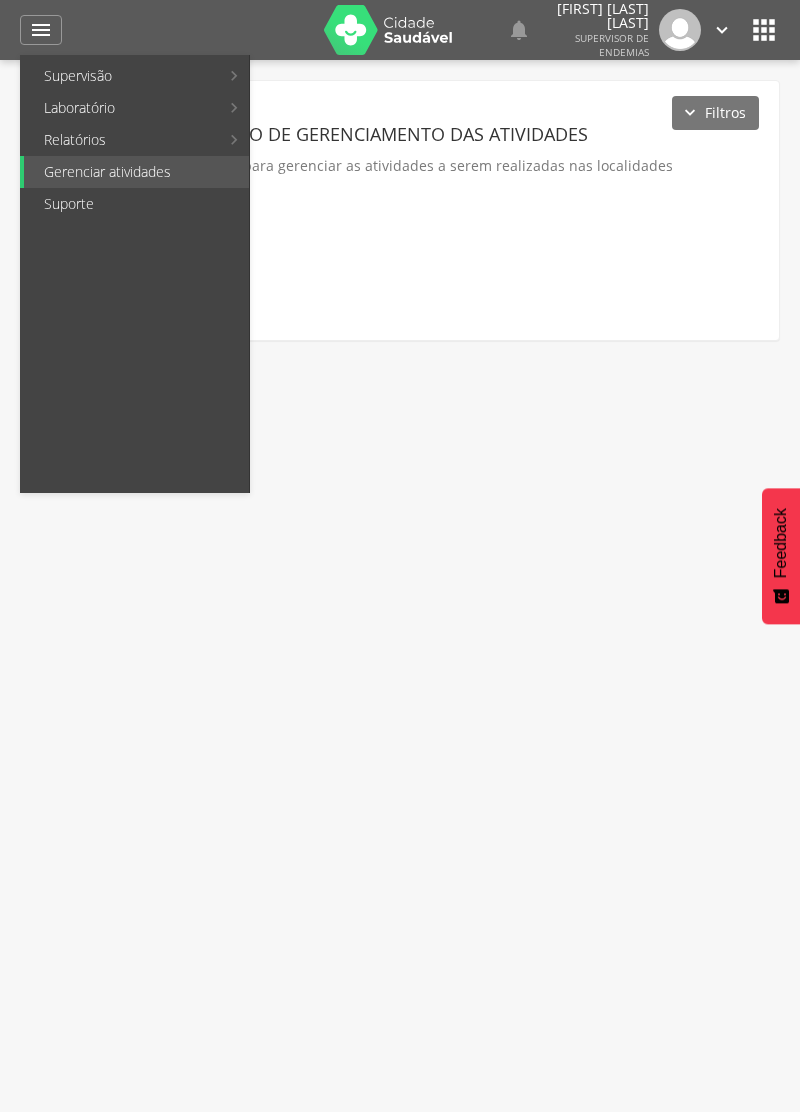 click on "Relatórios" at bounding box center (121, 140) 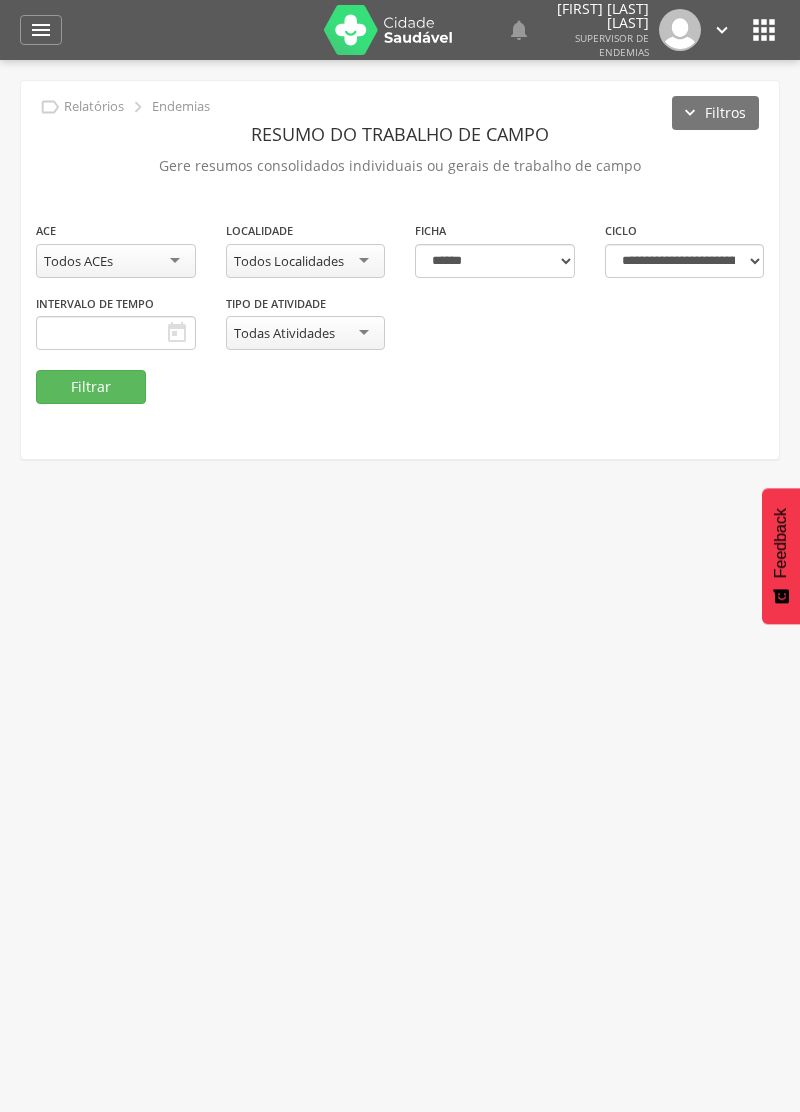 click on "Todos Localidades" at bounding box center (306, 261) 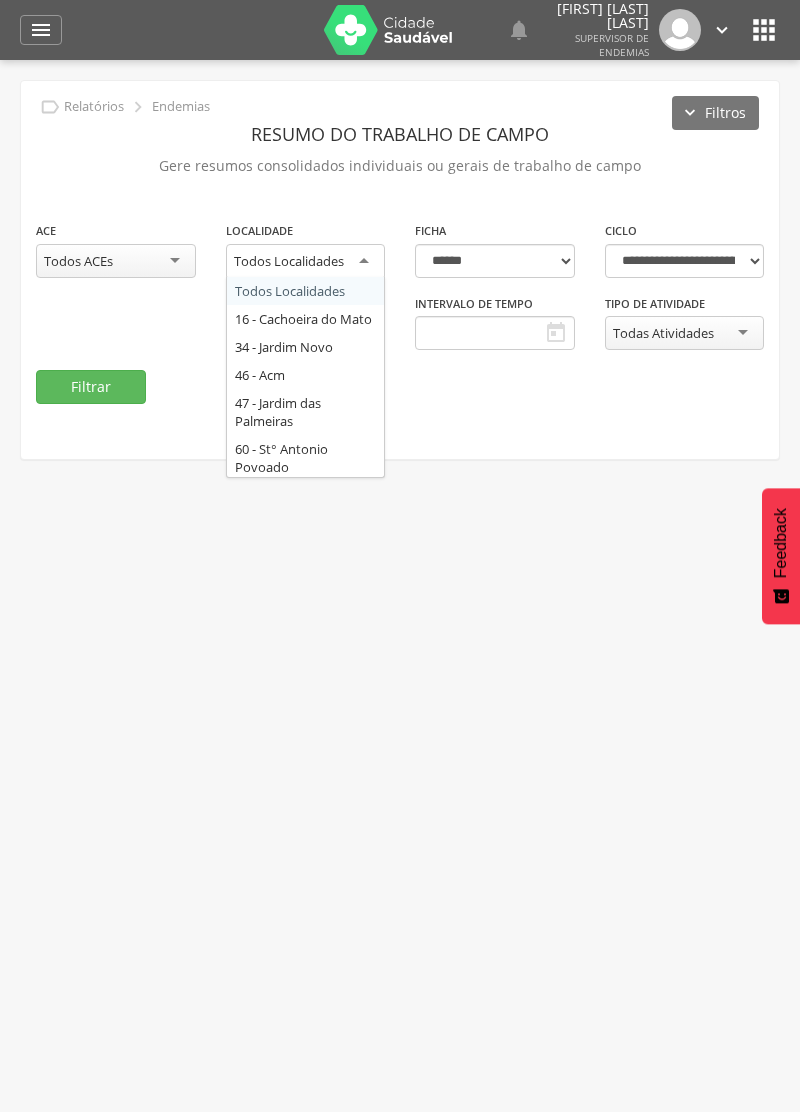 click on "Todos Localidades" at bounding box center (306, 262) 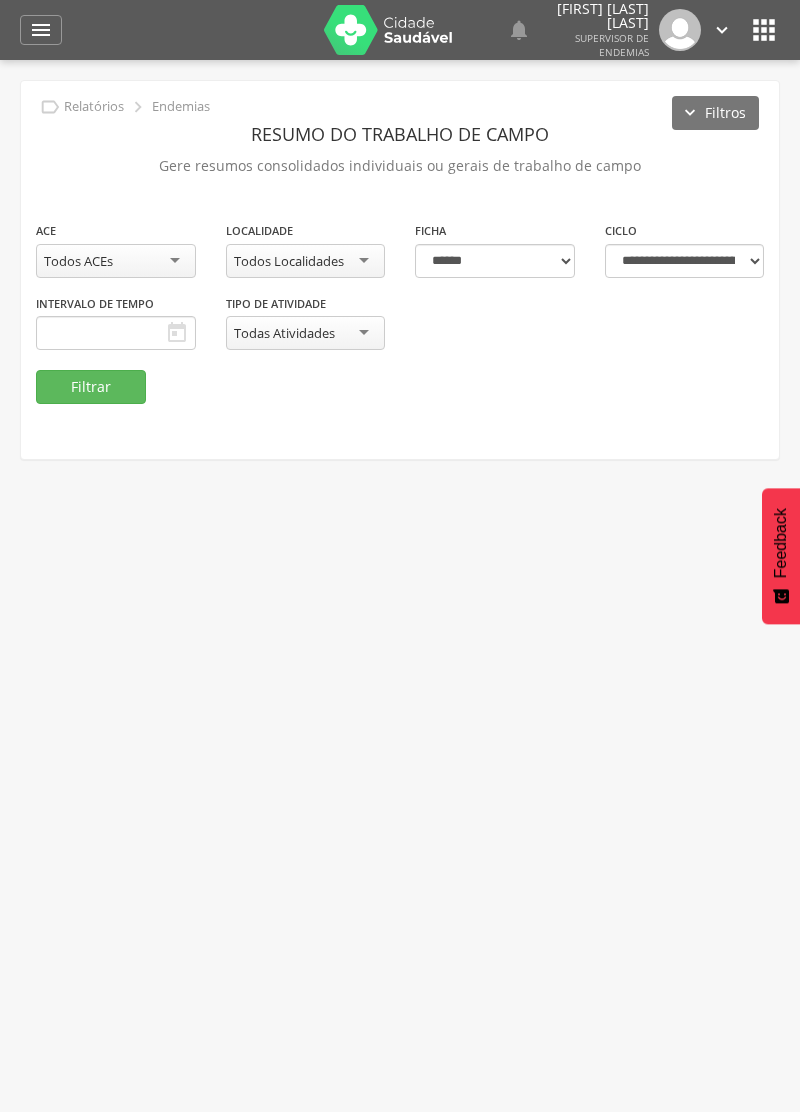 click at bounding box center (-9770, 261) 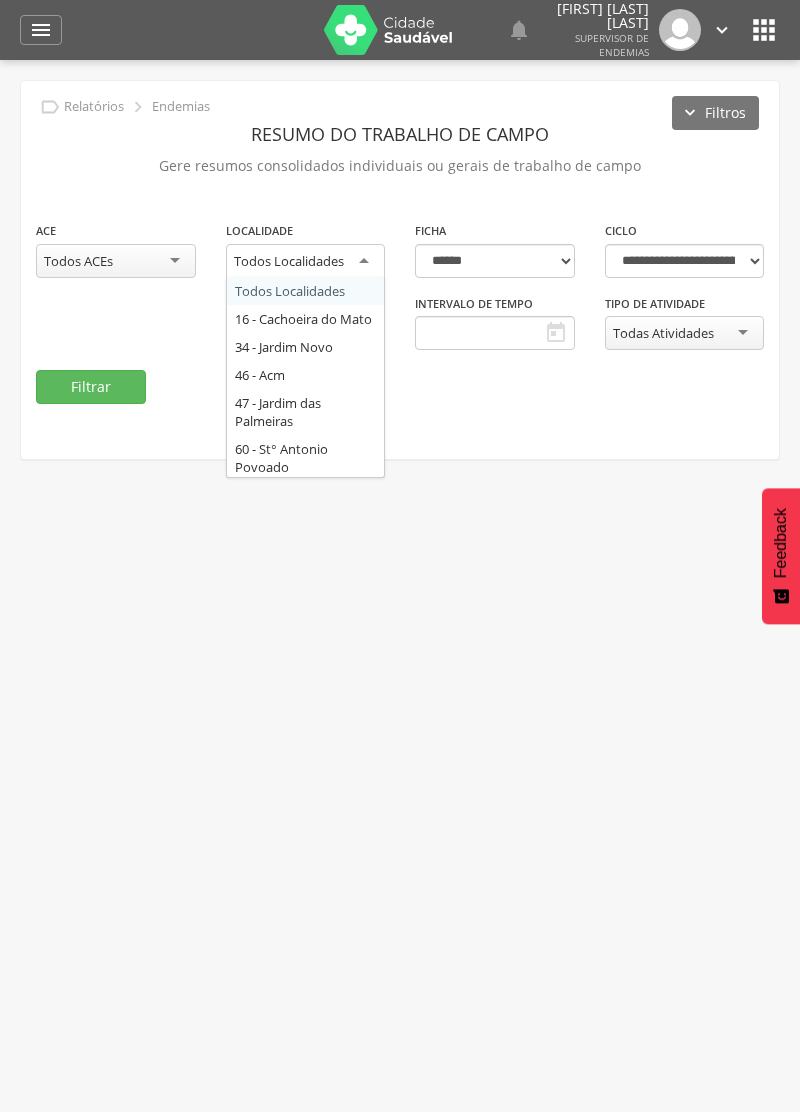 click on "Todos Localidades" at bounding box center [289, 261] 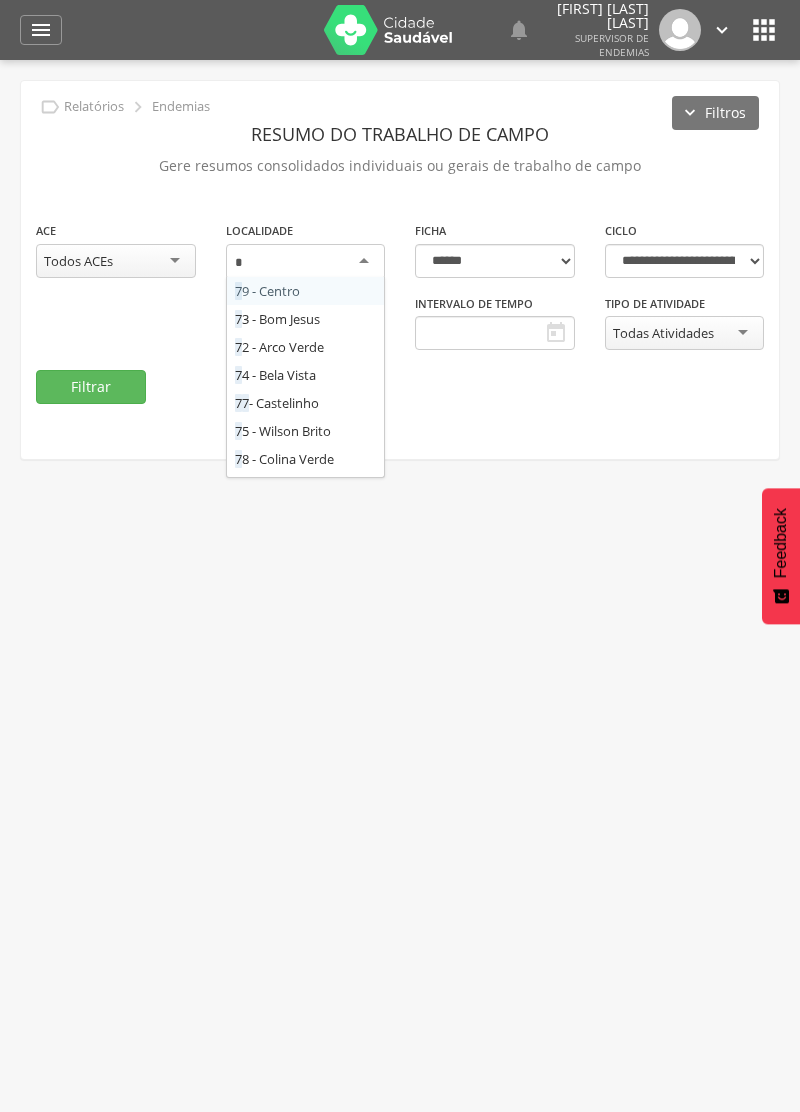 type on "**" 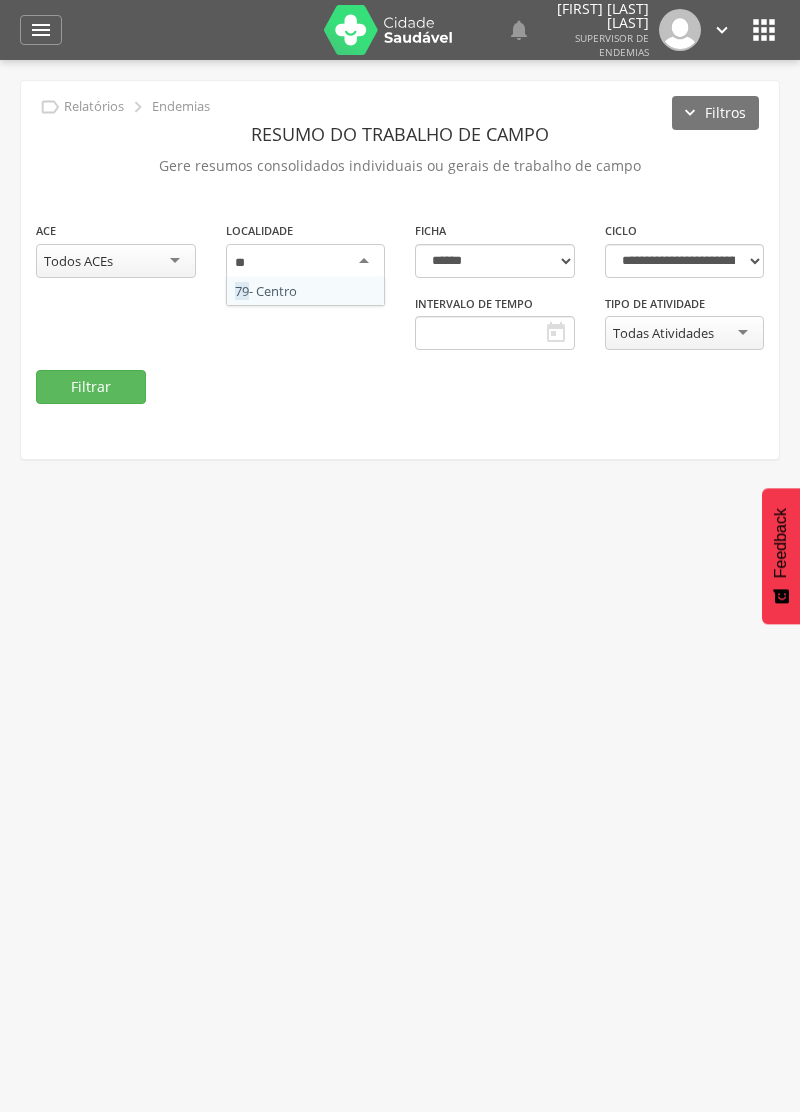 scroll, scrollTop: 0, scrollLeft: 0, axis: both 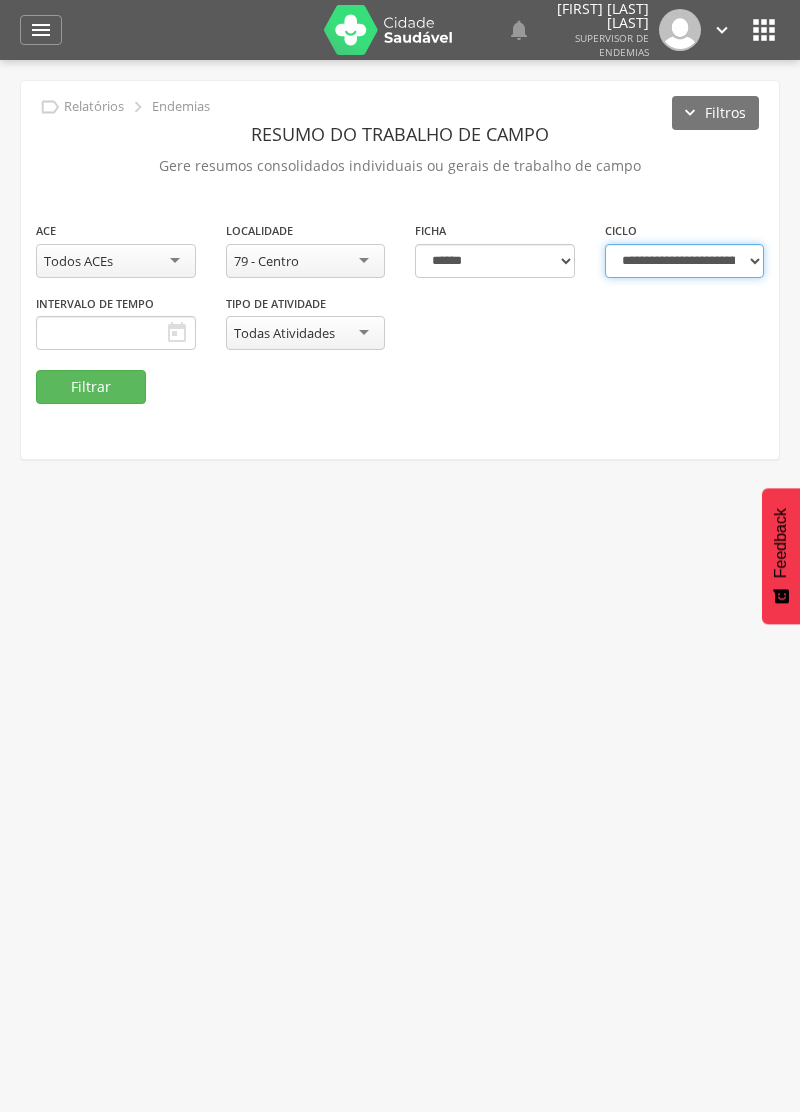 click on "**********" at bounding box center [685, 261] 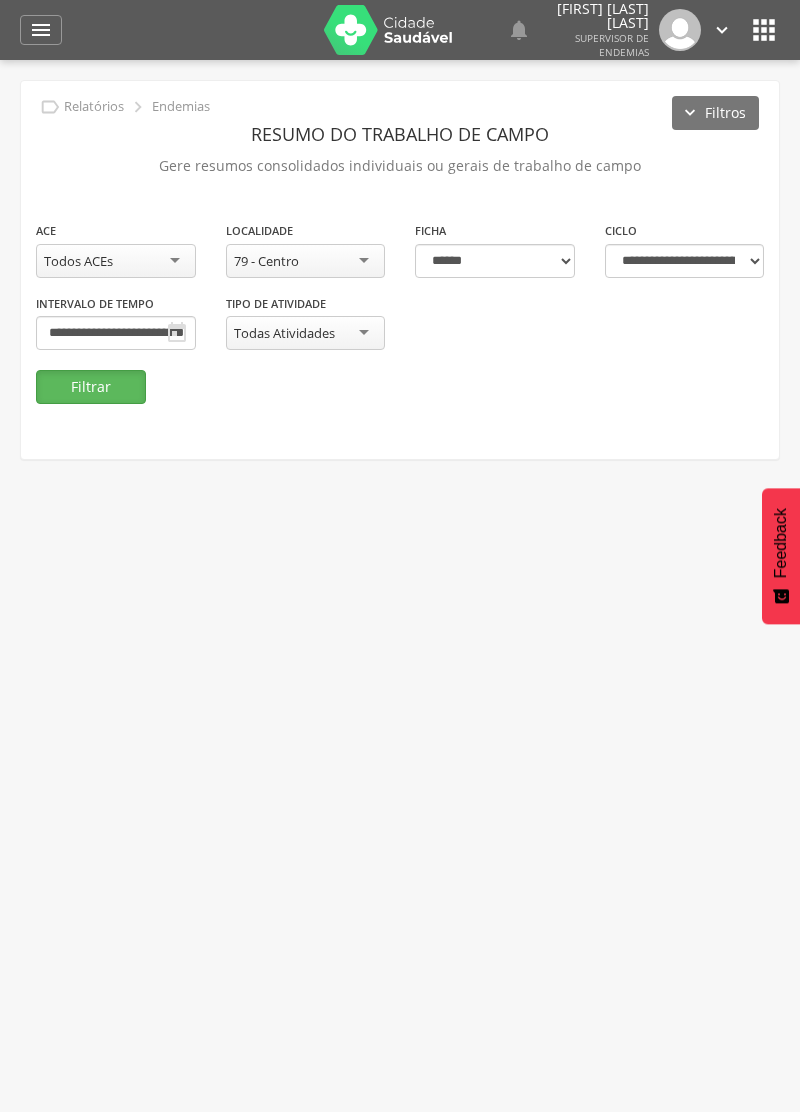 click on "Filtrar" at bounding box center [91, 387] 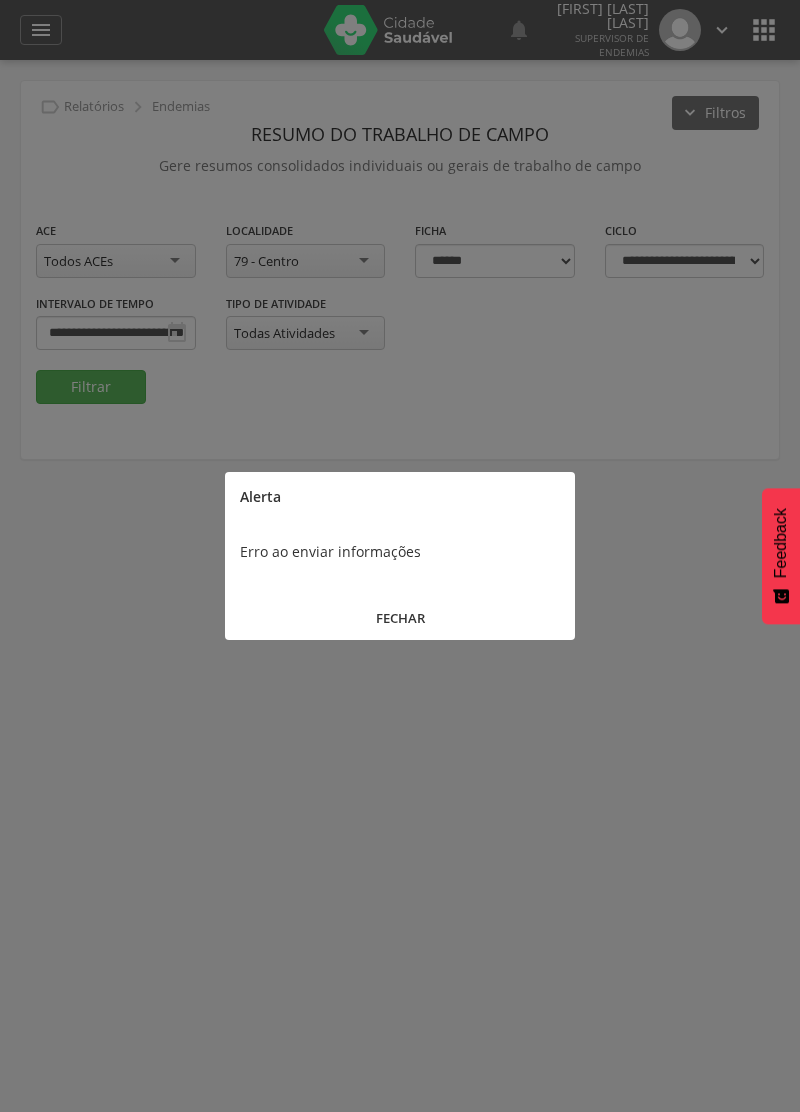 click on "FECHAR" at bounding box center (400, 618) 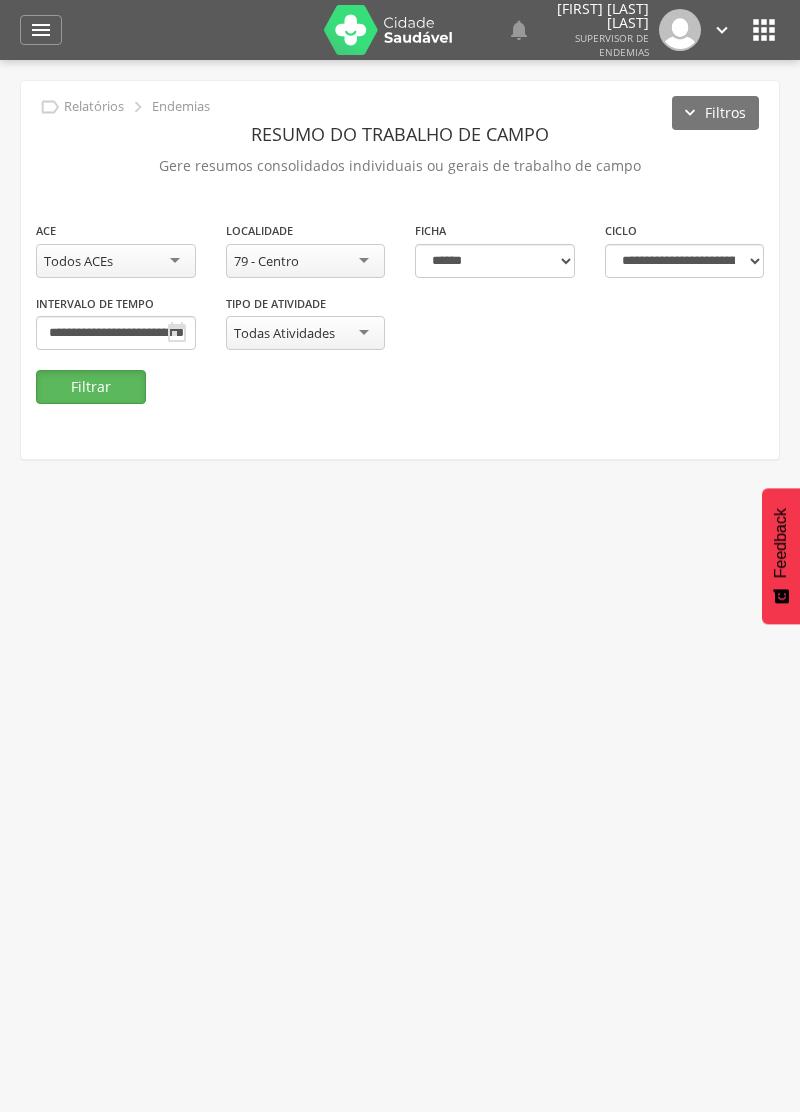 click on "Filtrar" at bounding box center [91, 387] 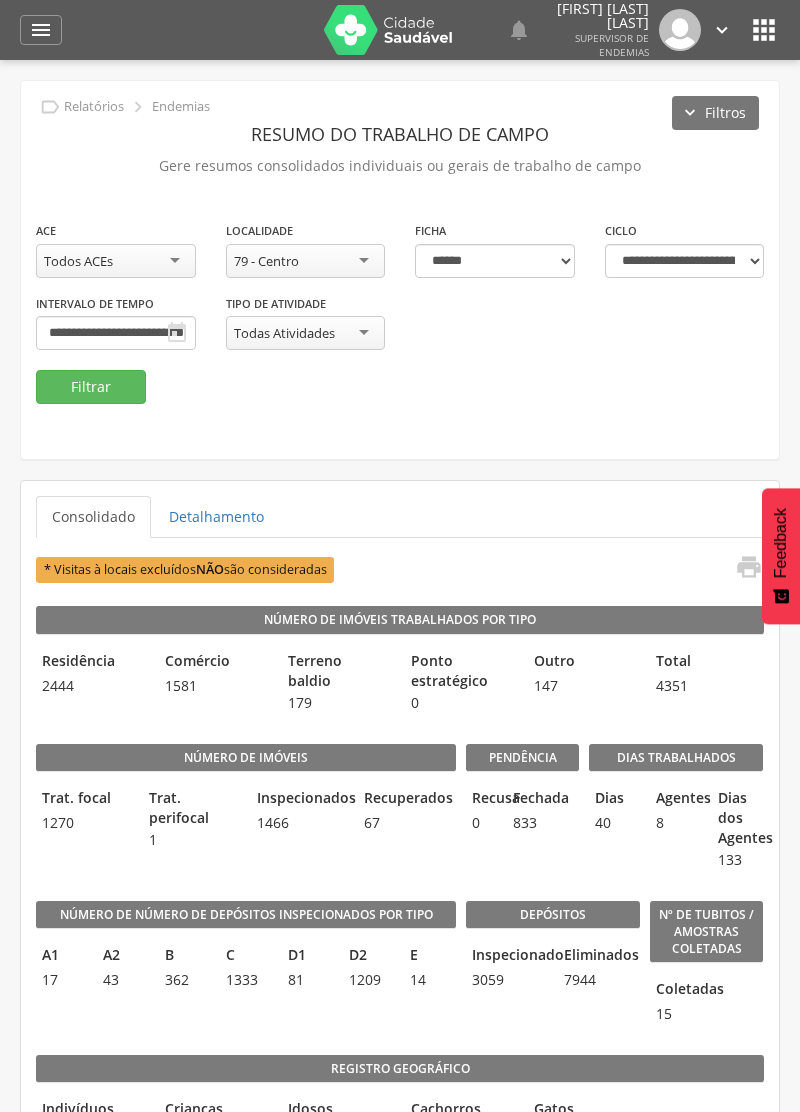 scroll, scrollTop: 2702, scrollLeft: 0, axis: vertical 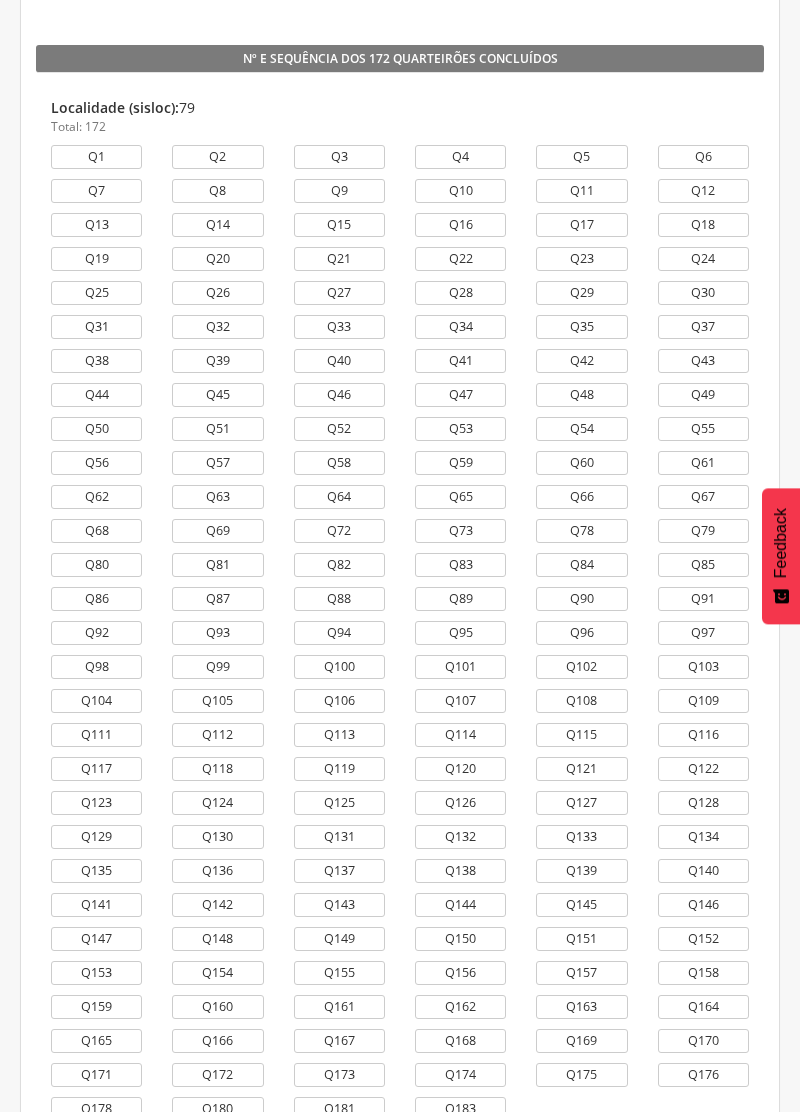 click on "
Supervisão
Ranking
Aplicativo desatualizado
Última sincronização
Mapa de endemias
Acompanhamento PNCD
Laboratório
Análise dos tubitos
Análise de amostras
Relatórios
Resumo do trabalho de campo
Leishmaniose
Esquistossomose
Chagas
Animais Sinantrópicos
Reconhecimento geográfico
Gerenciar atividades
Suporte


Lorem ipsum dolor  sit amet,  sed do eiusmod  tempor incididunt ut labore et dolore magna aliqua. Lorem ipsum dolor sit amet... 1 min

Lorem ipsum dolor  sit amet,  sed do eiusmod  tempor incididunt ut labore et dolore magna aliqua." at bounding box center (400, -2146) 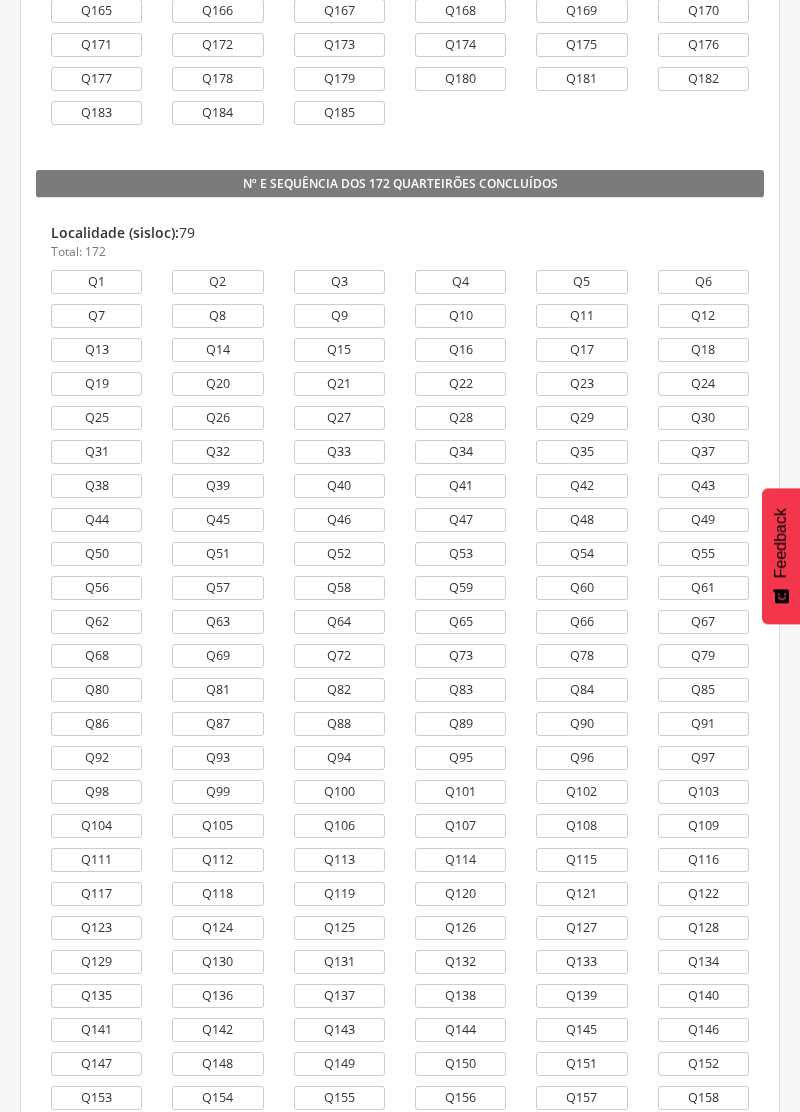 scroll, scrollTop: 2565, scrollLeft: 0, axis: vertical 